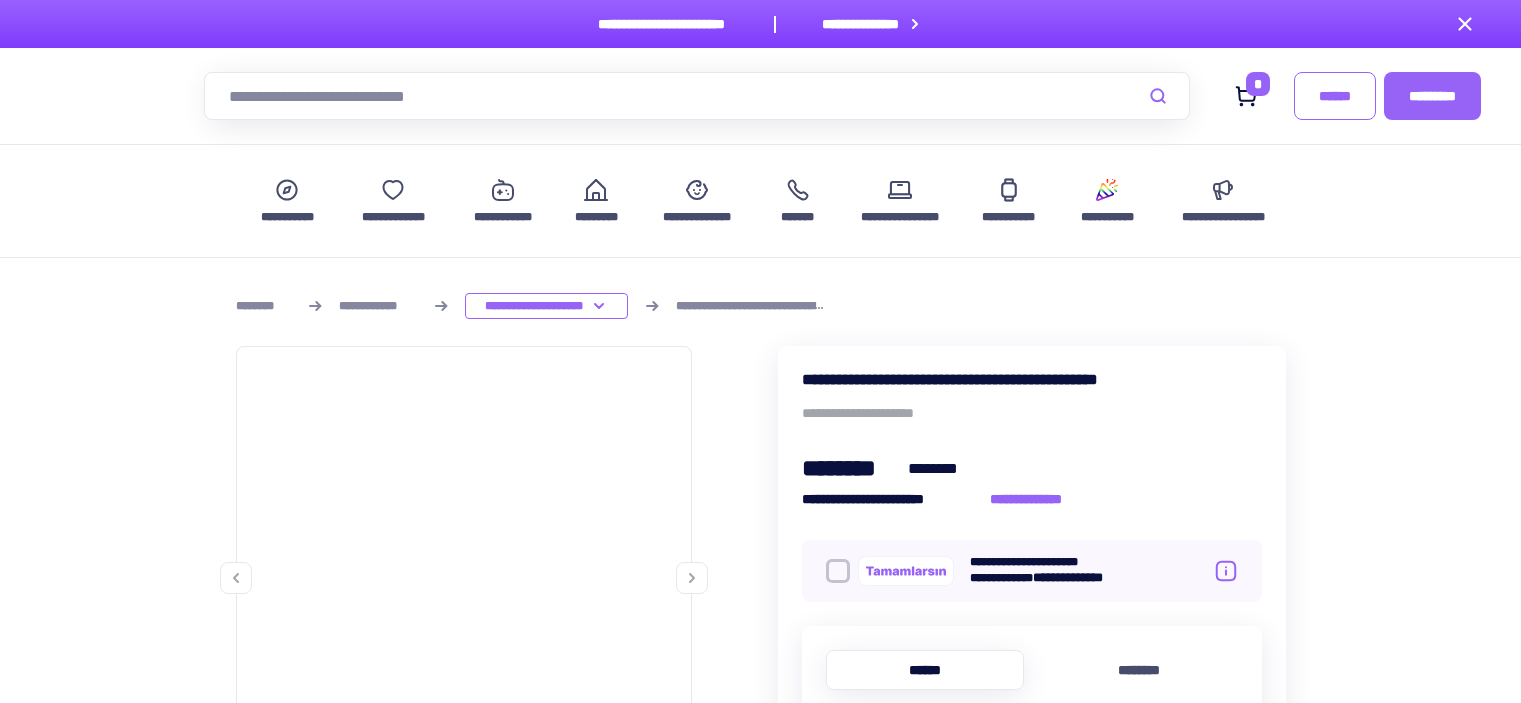 scroll, scrollTop: 0, scrollLeft: 0, axis: both 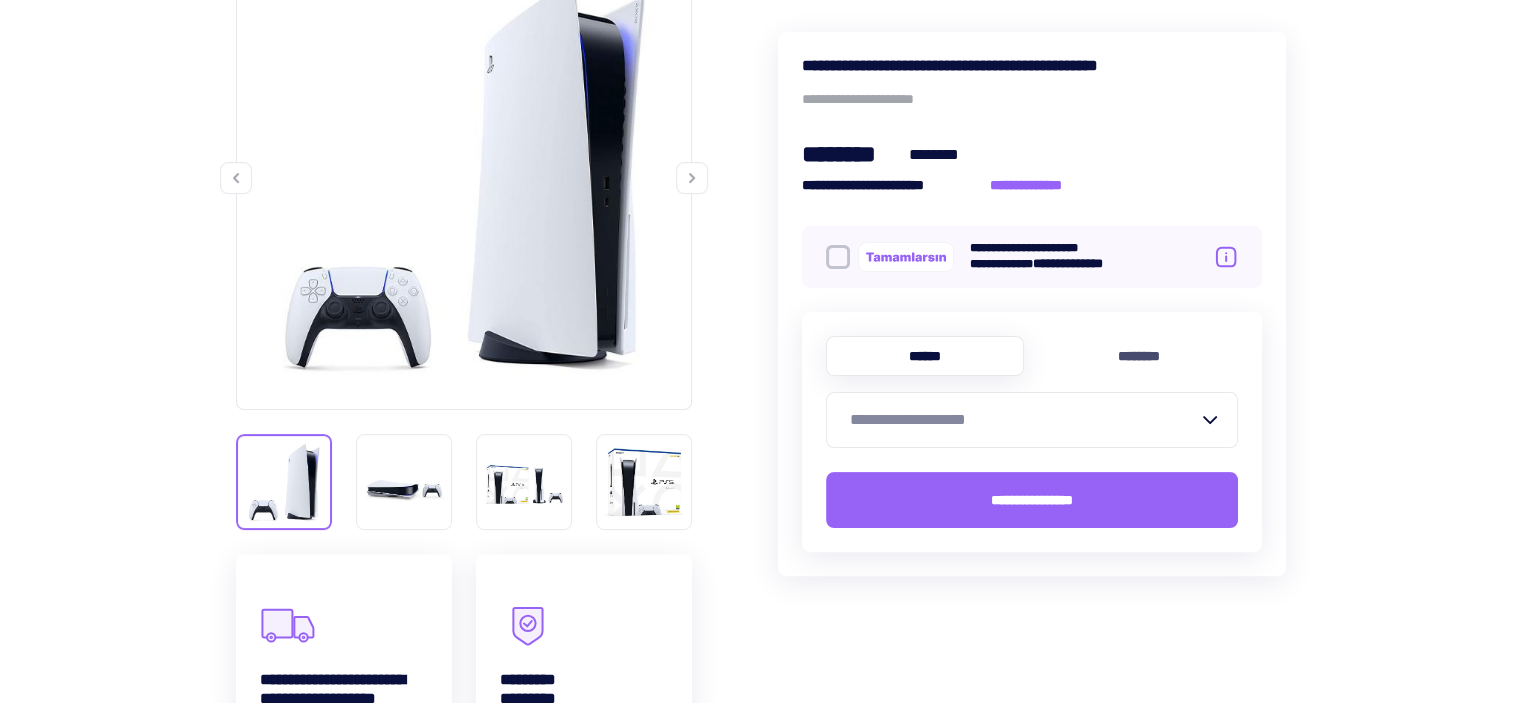 click on "•••••••••••••••••••" at bounding box center (1020, 420) 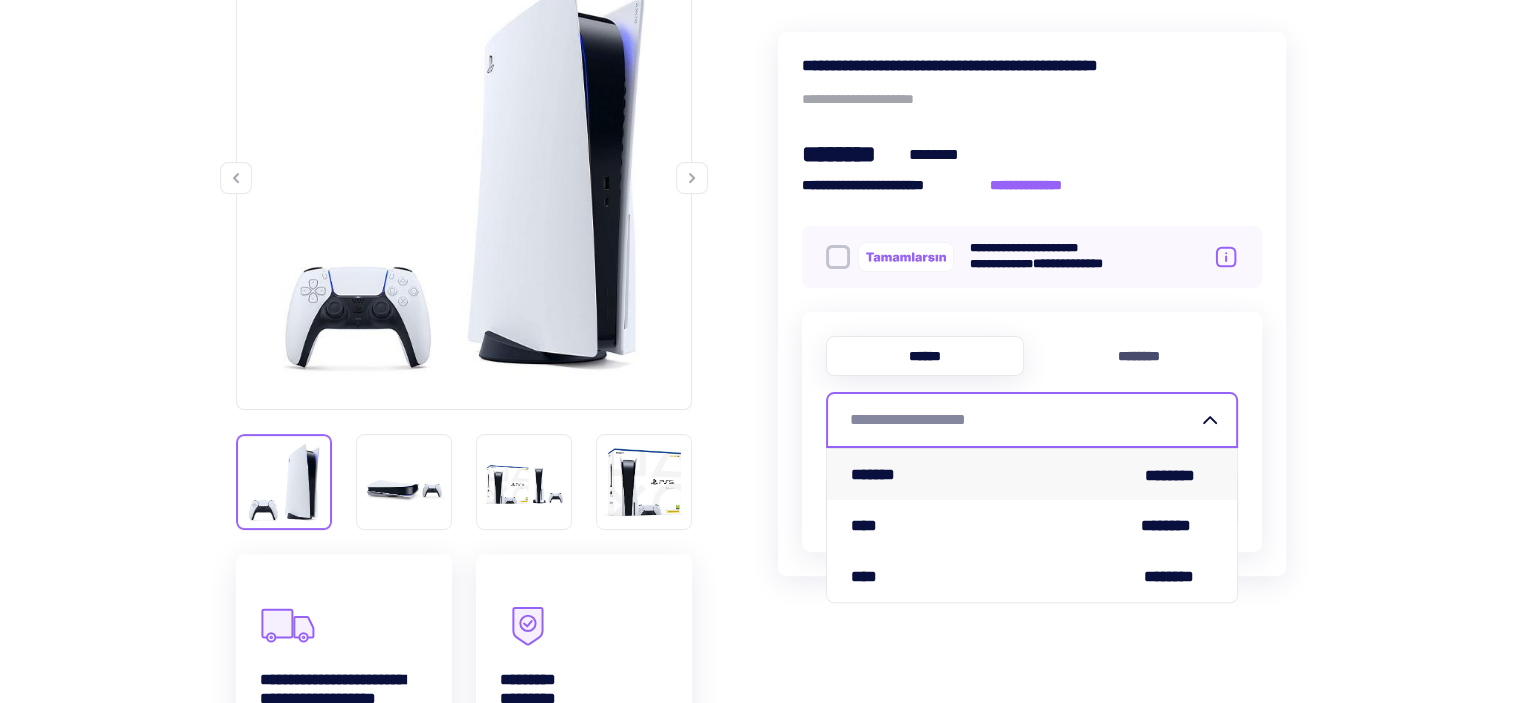 click on "••••••• ••••••••" at bounding box center [1032, 474] 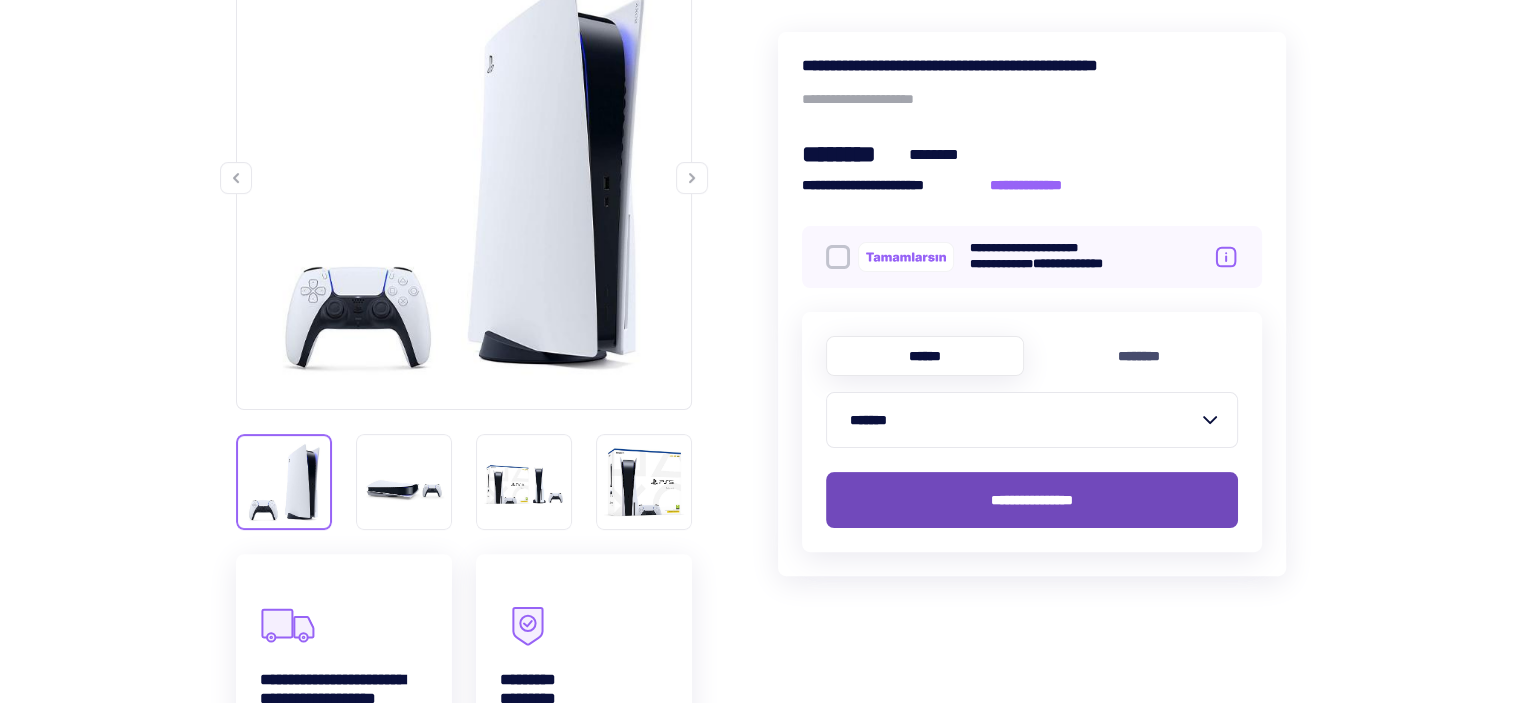 click on "••••••••••••••••" at bounding box center [1032, 500] 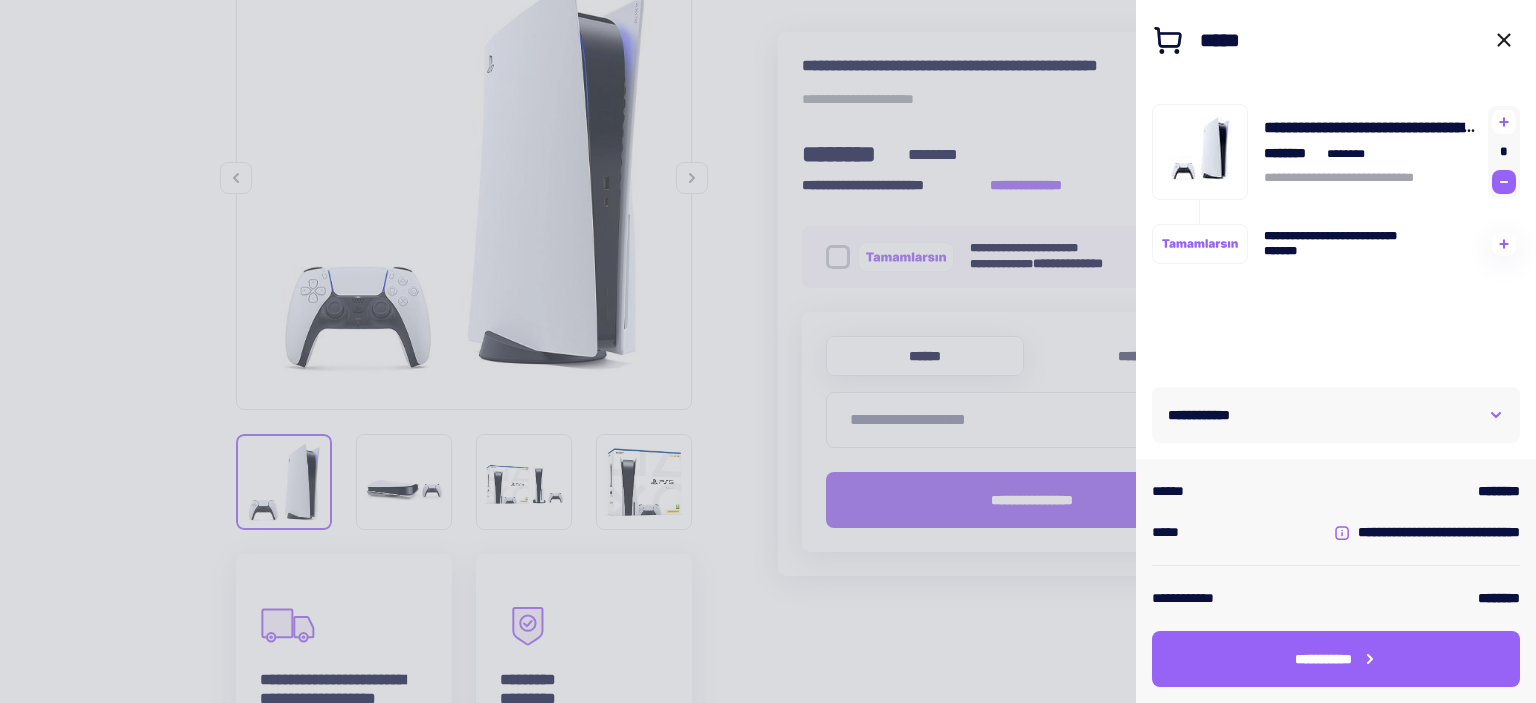 click at bounding box center (1504, 182) 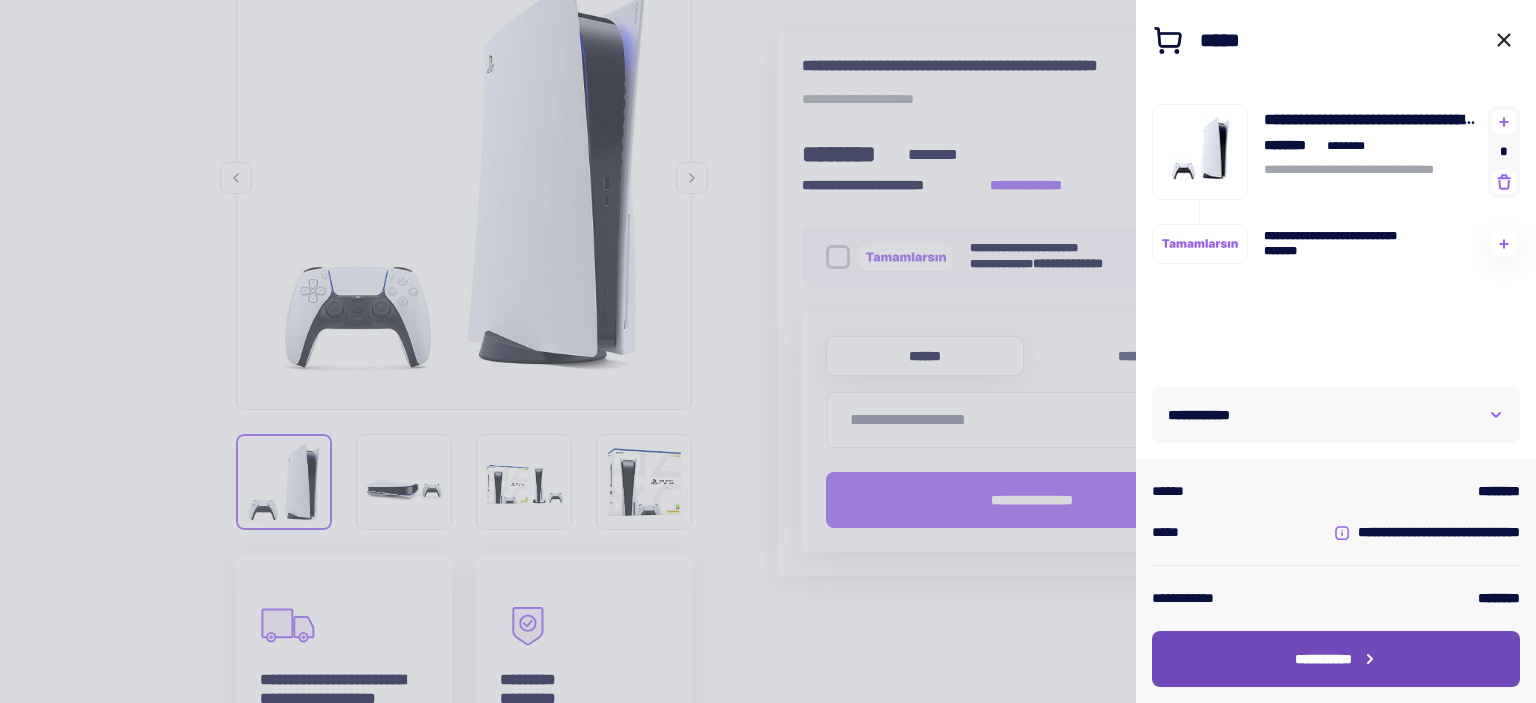 click on "•••••••••••" at bounding box center [1336, 659] 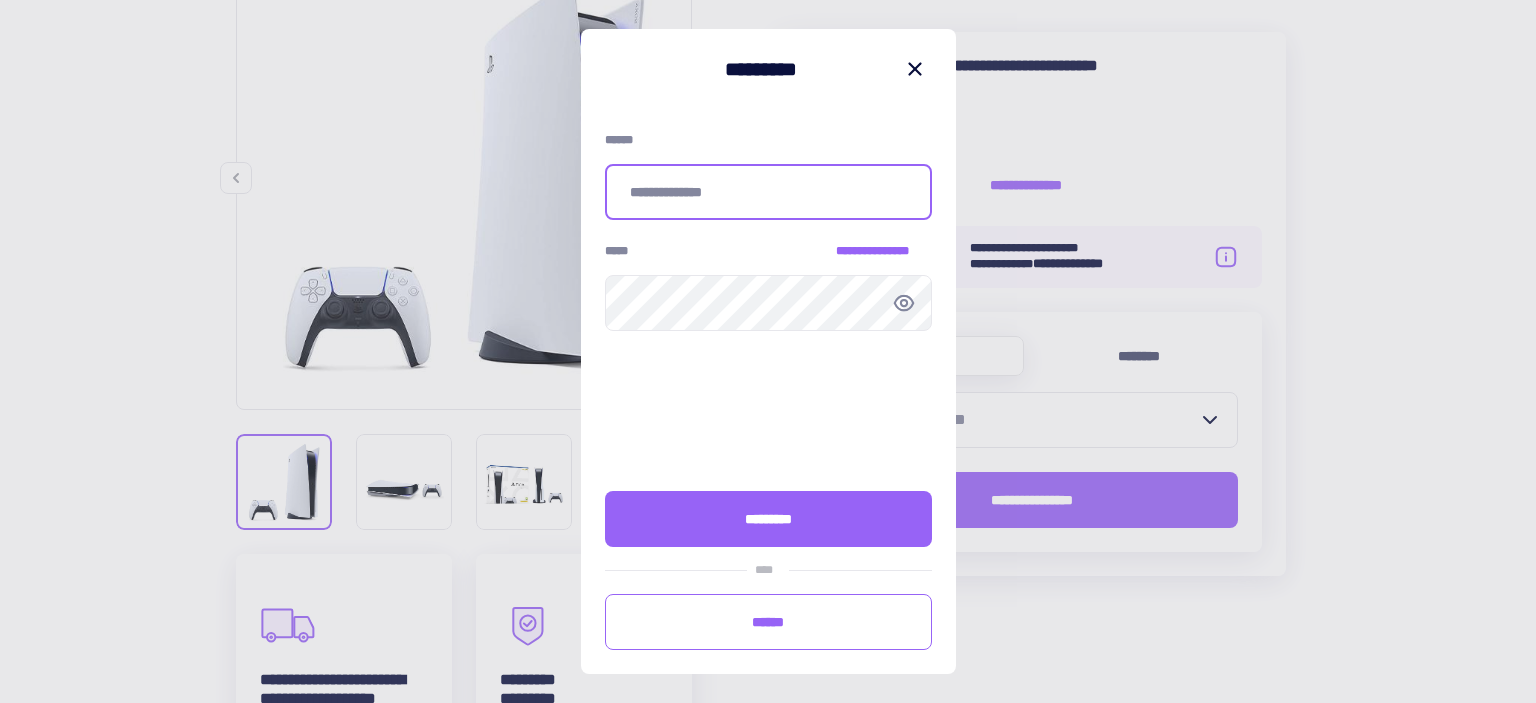 click at bounding box center (768, 192) 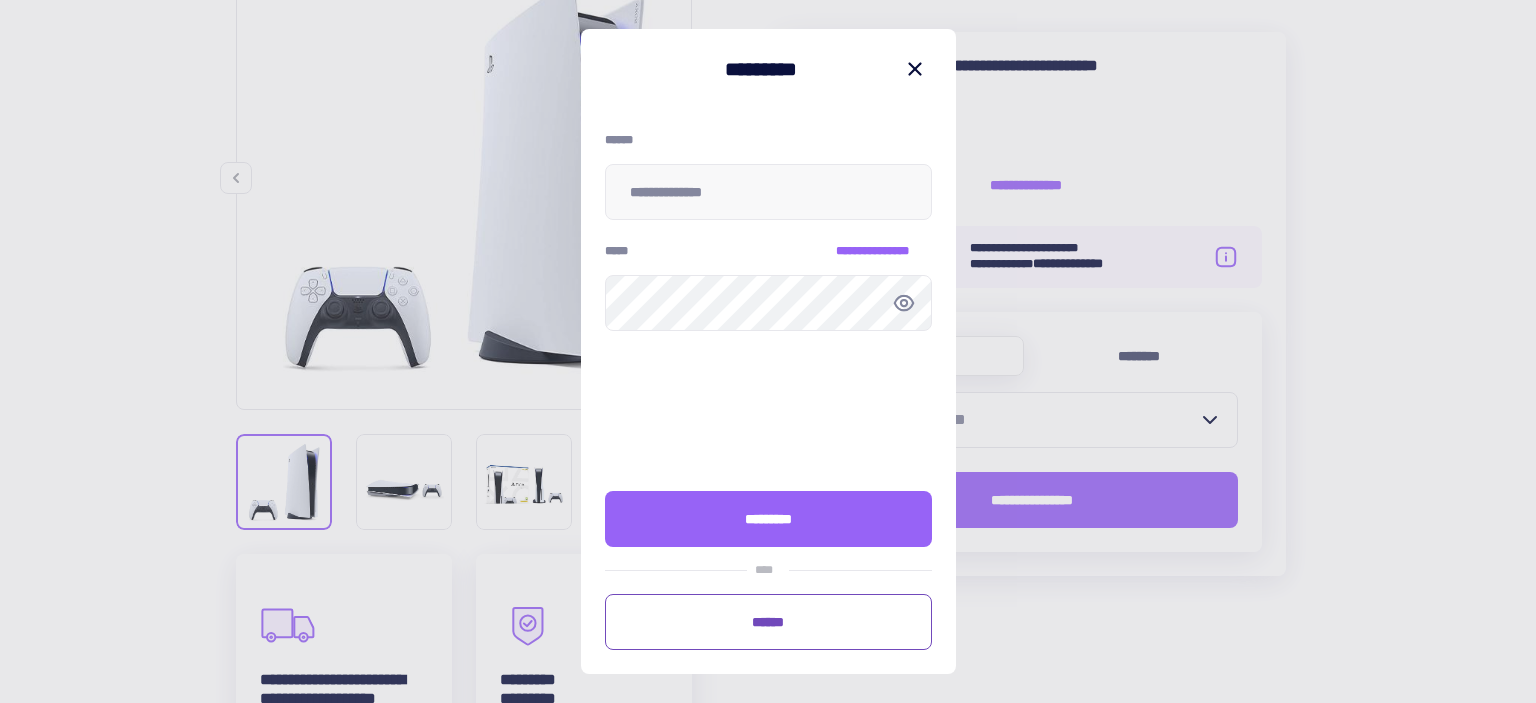 click on "••••••" at bounding box center (768, 622) 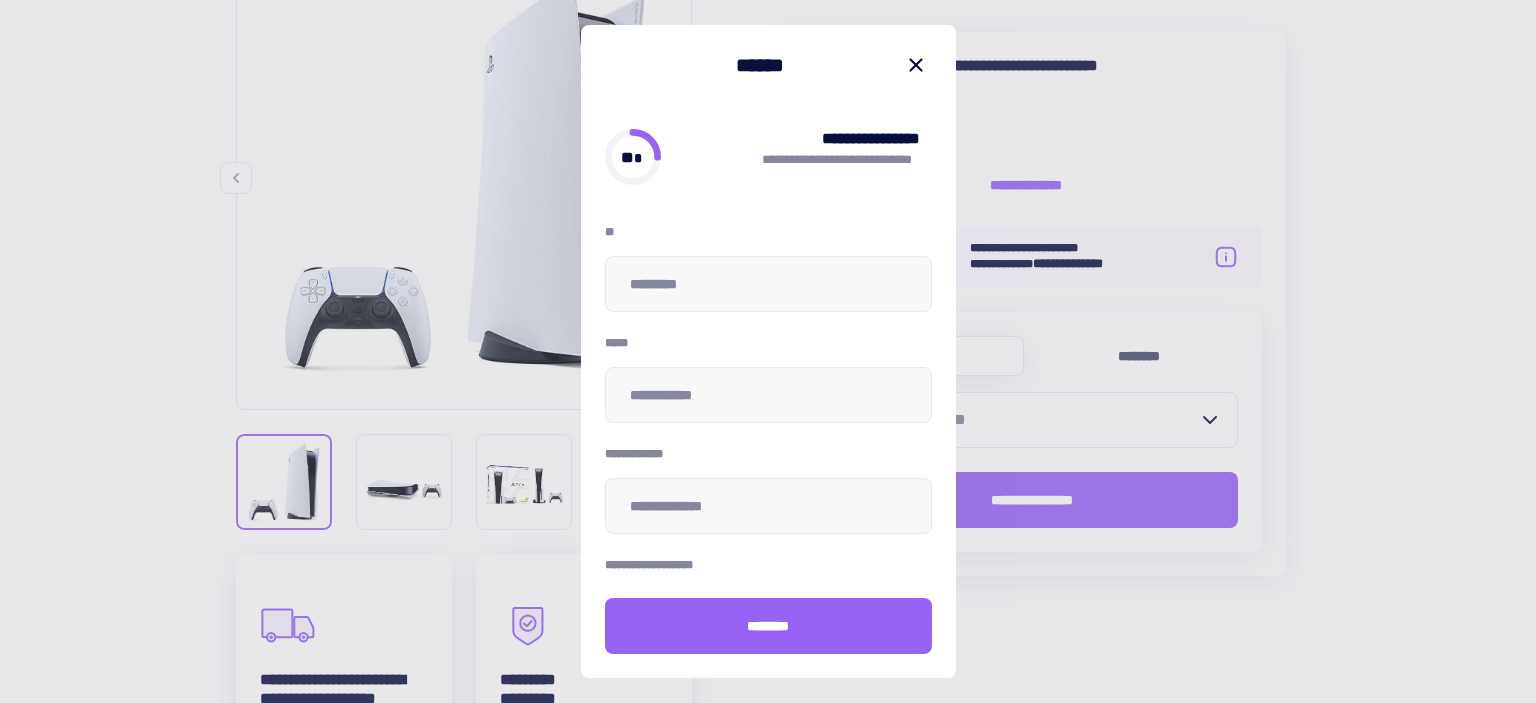 click on "•• ••••••••••" at bounding box center (768, 268) 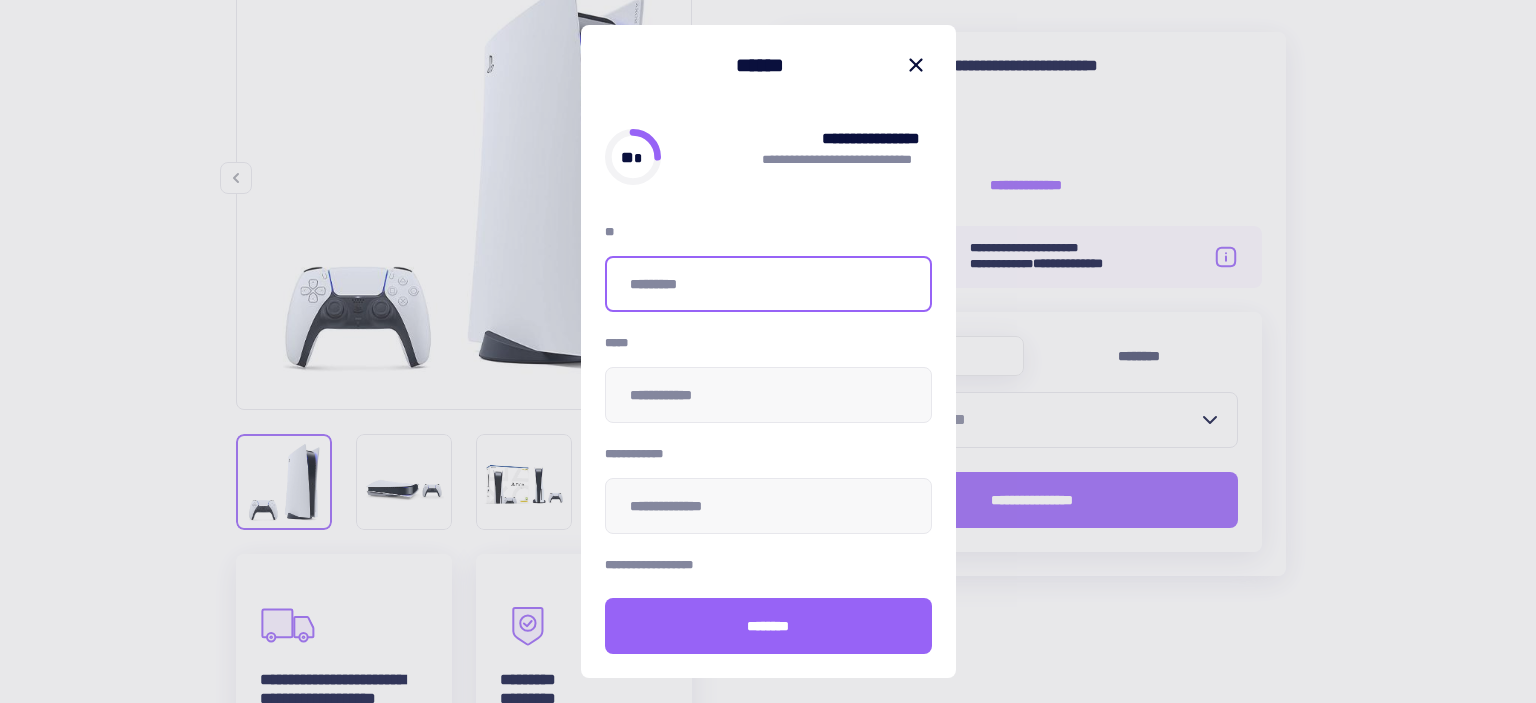 click at bounding box center (768, 284) 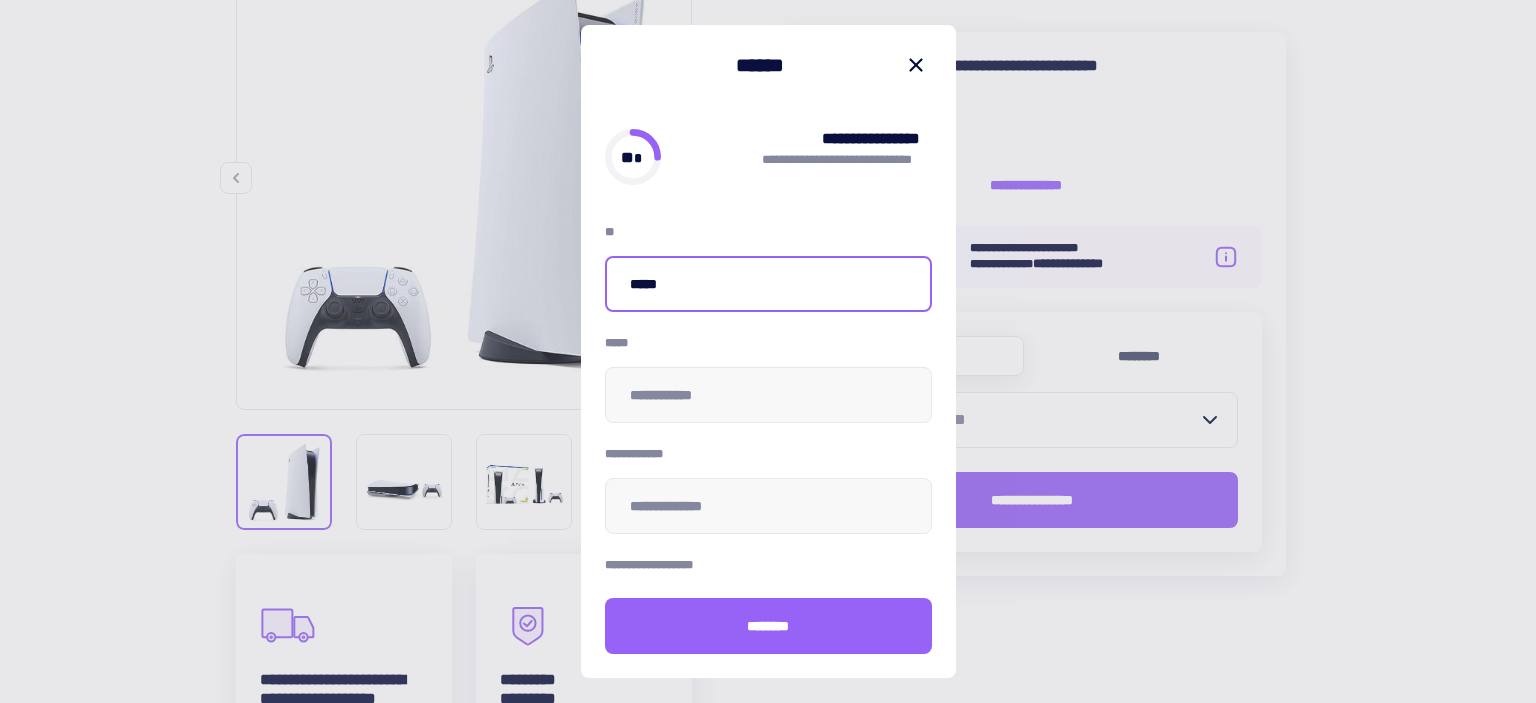 type on "•••••" 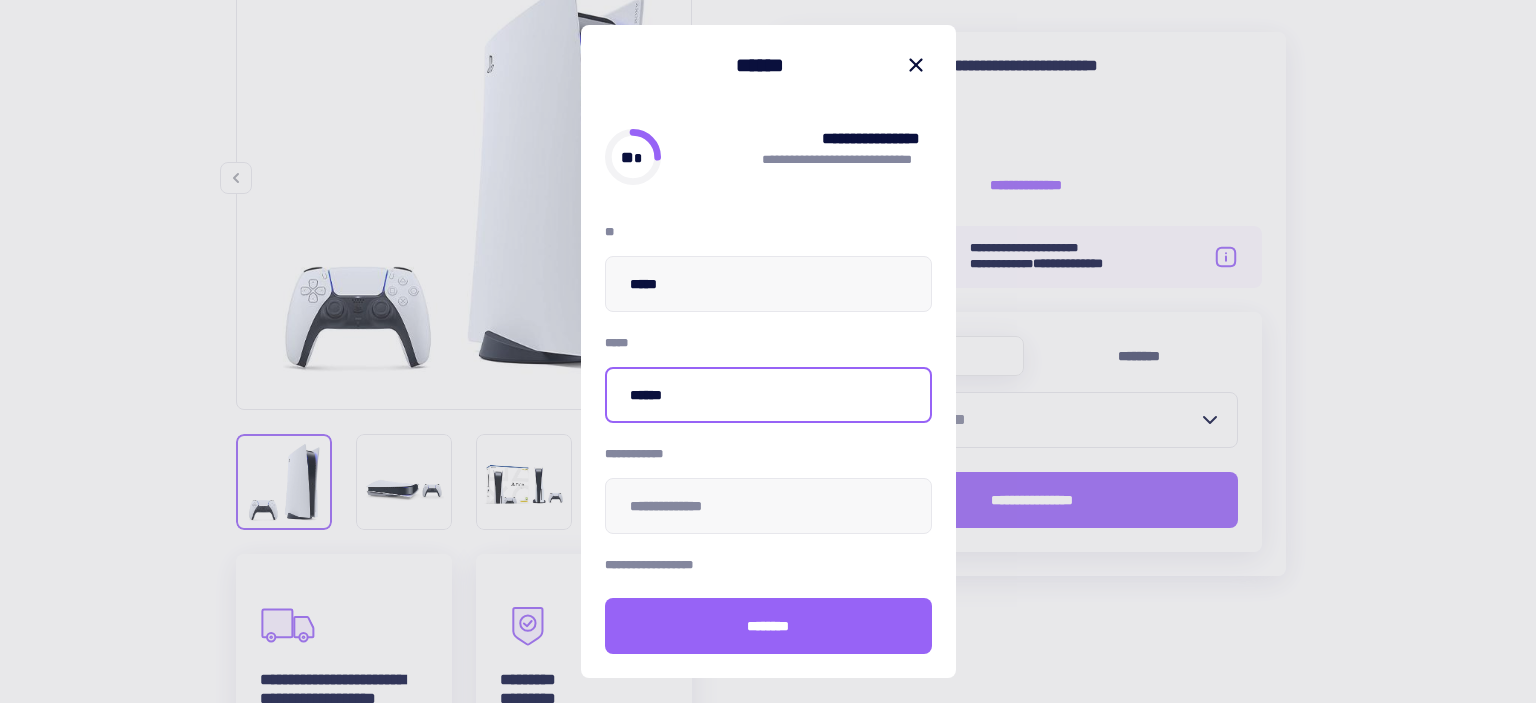 type on "••••••" 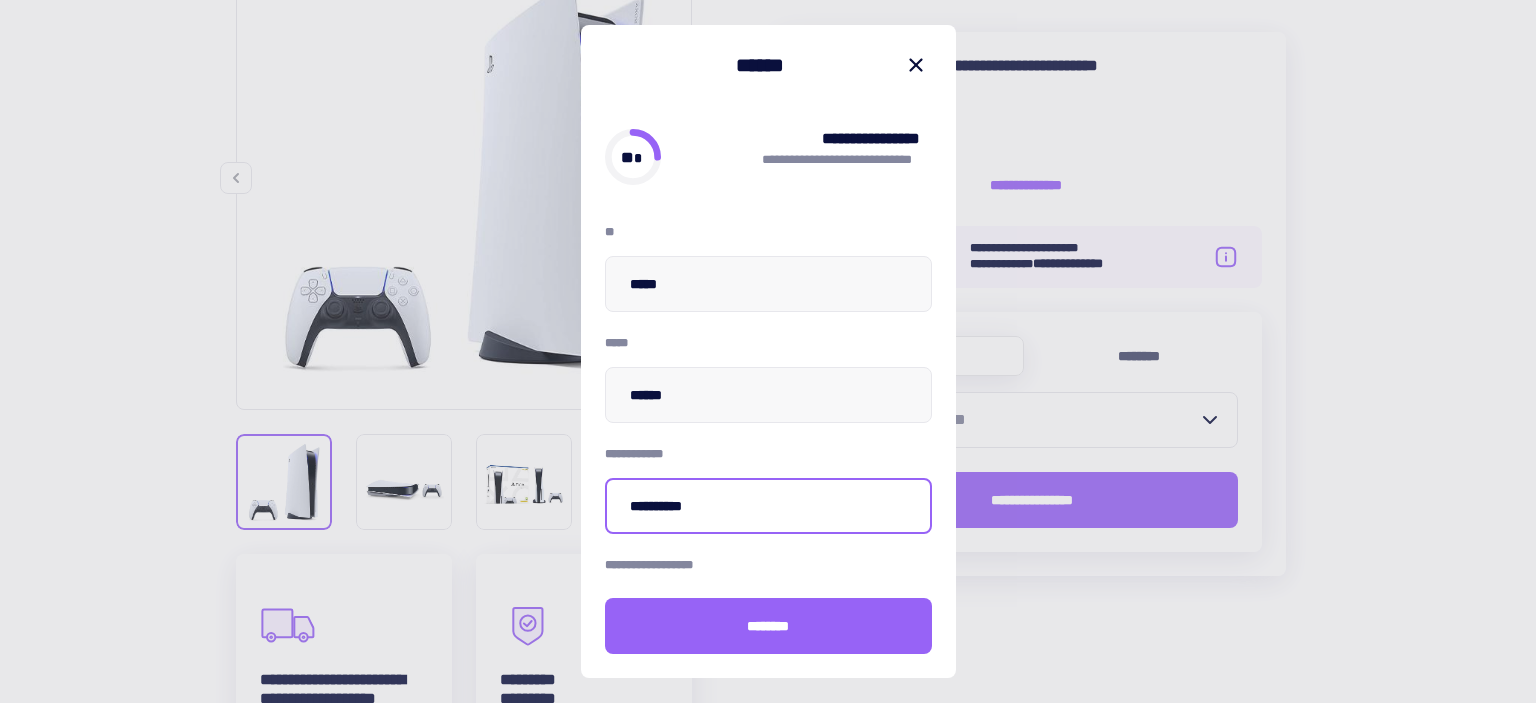 type on "••••••••••" 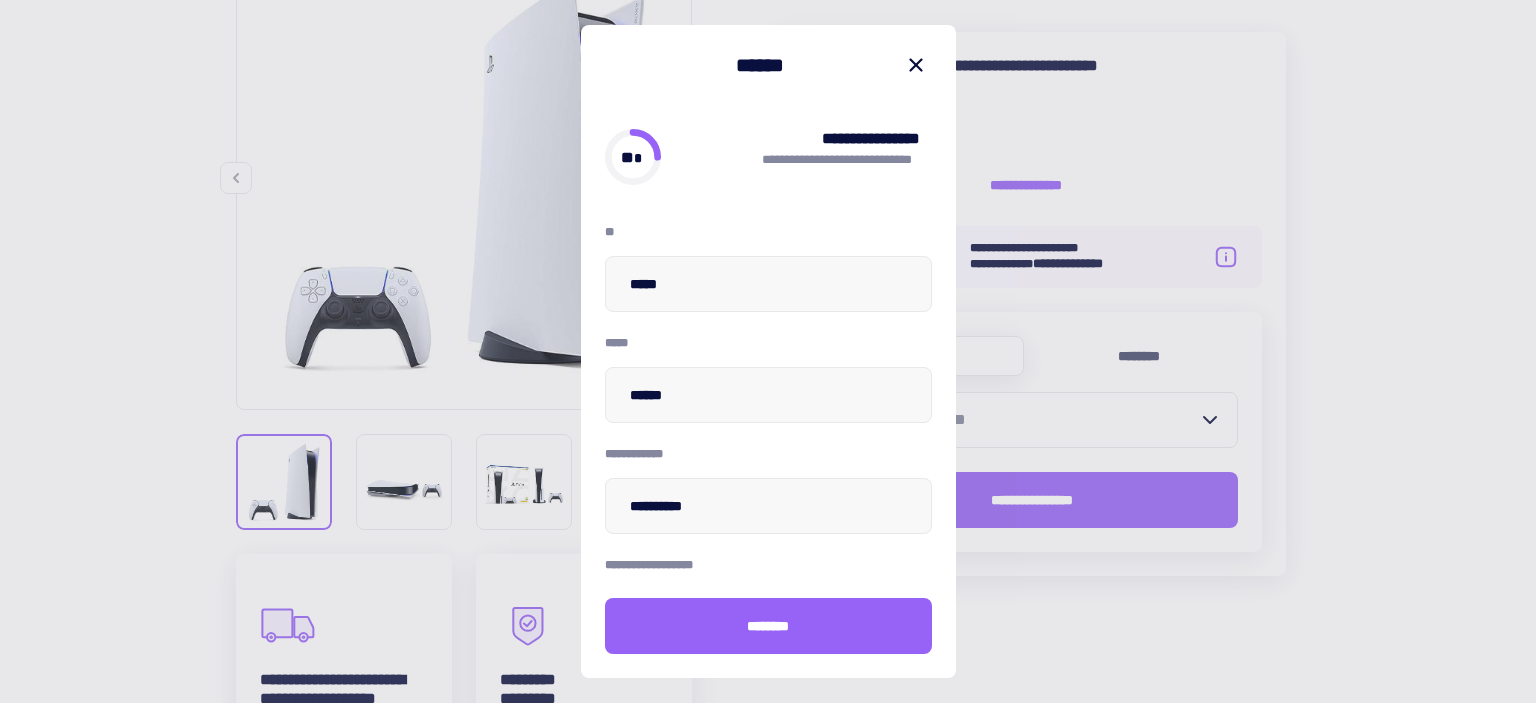 scroll, scrollTop: 70, scrollLeft: 0, axis: vertical 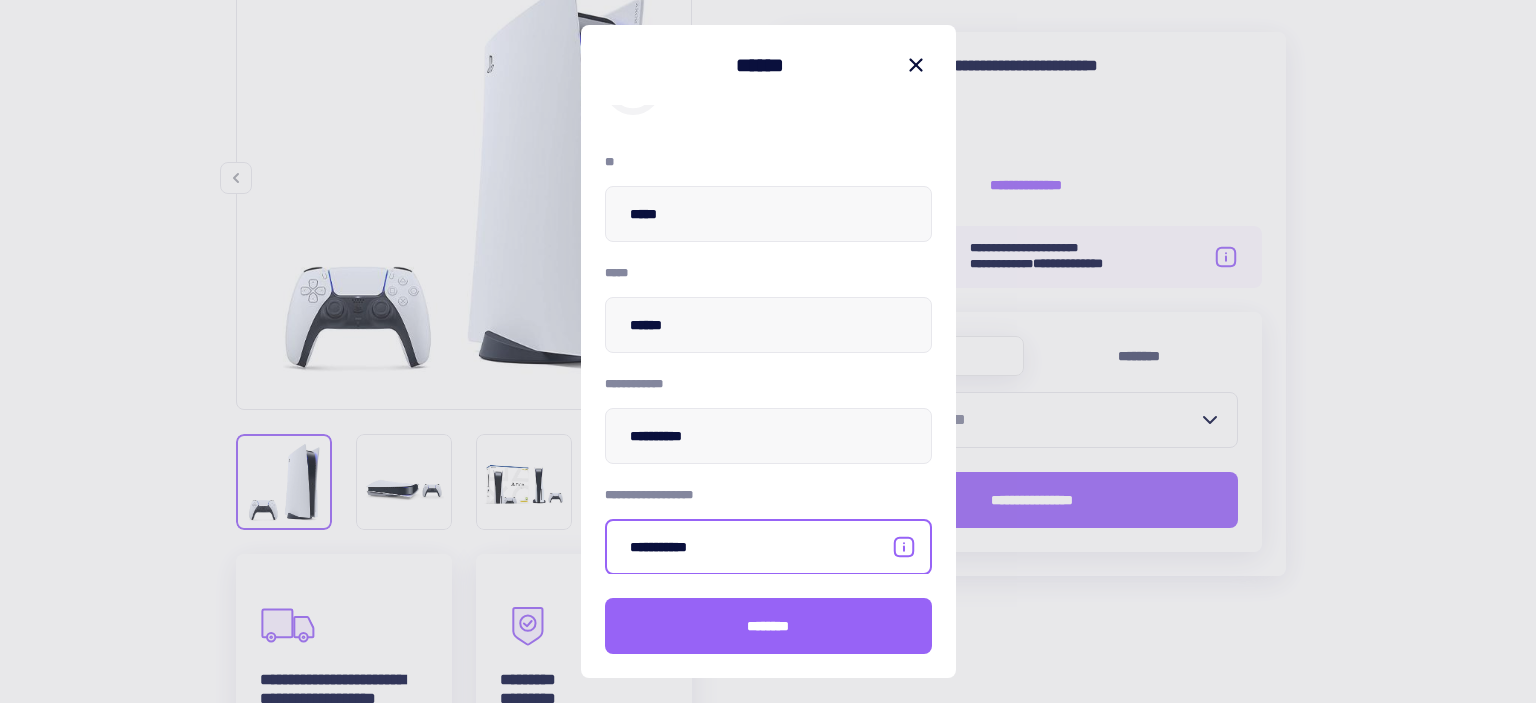 type on "•••••••••••" 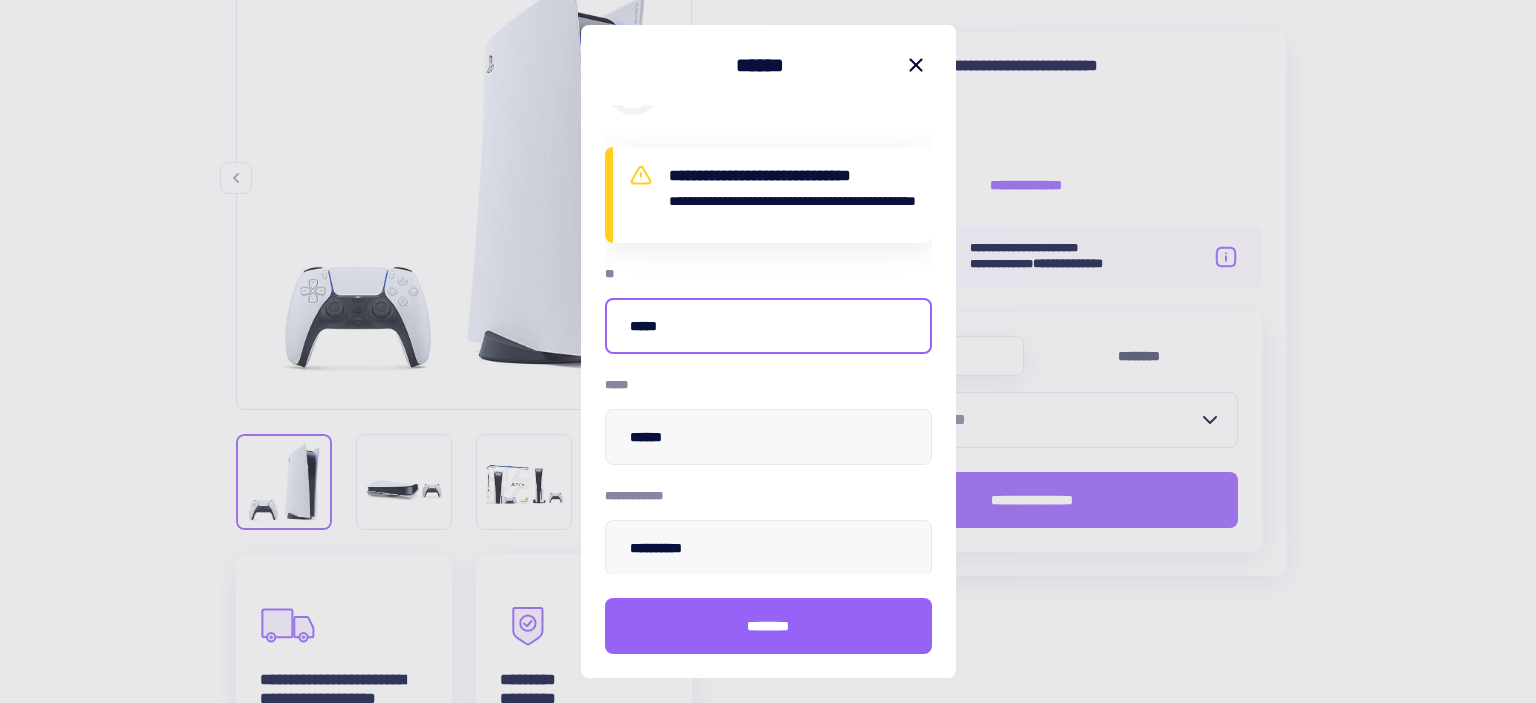 click on "•••••" at bounding box center (768, 326) 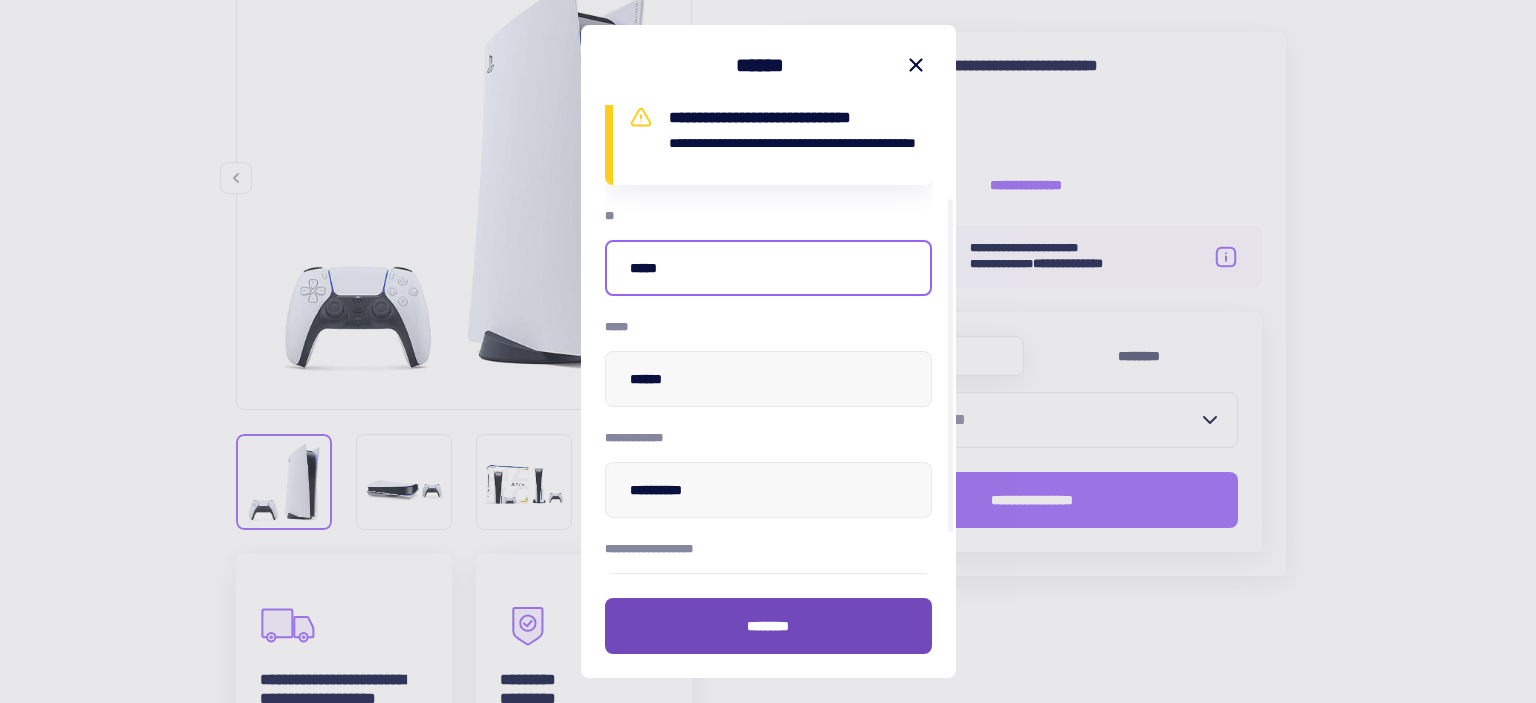 scroll, scrollTop: 182, scrollLeft: 0, axis: vertical 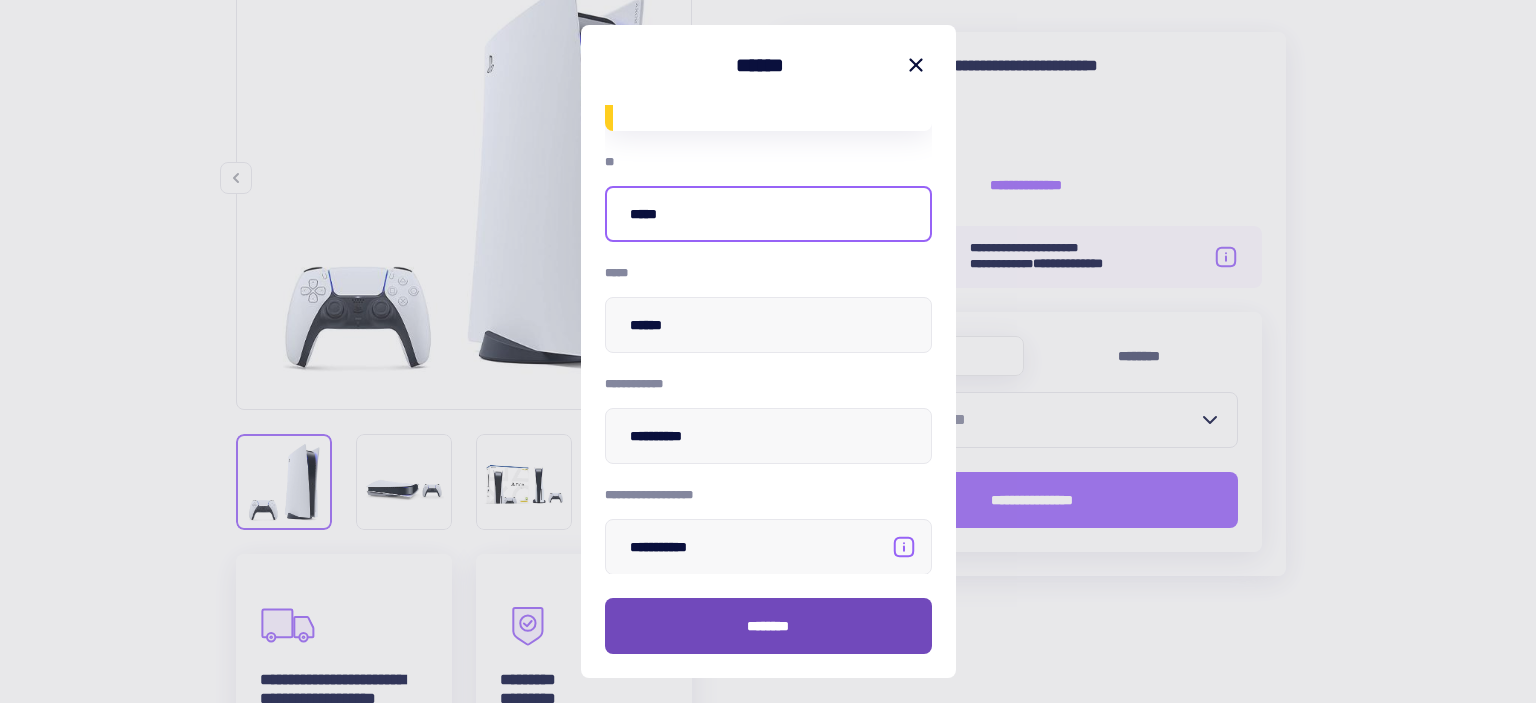 type on "•••••" 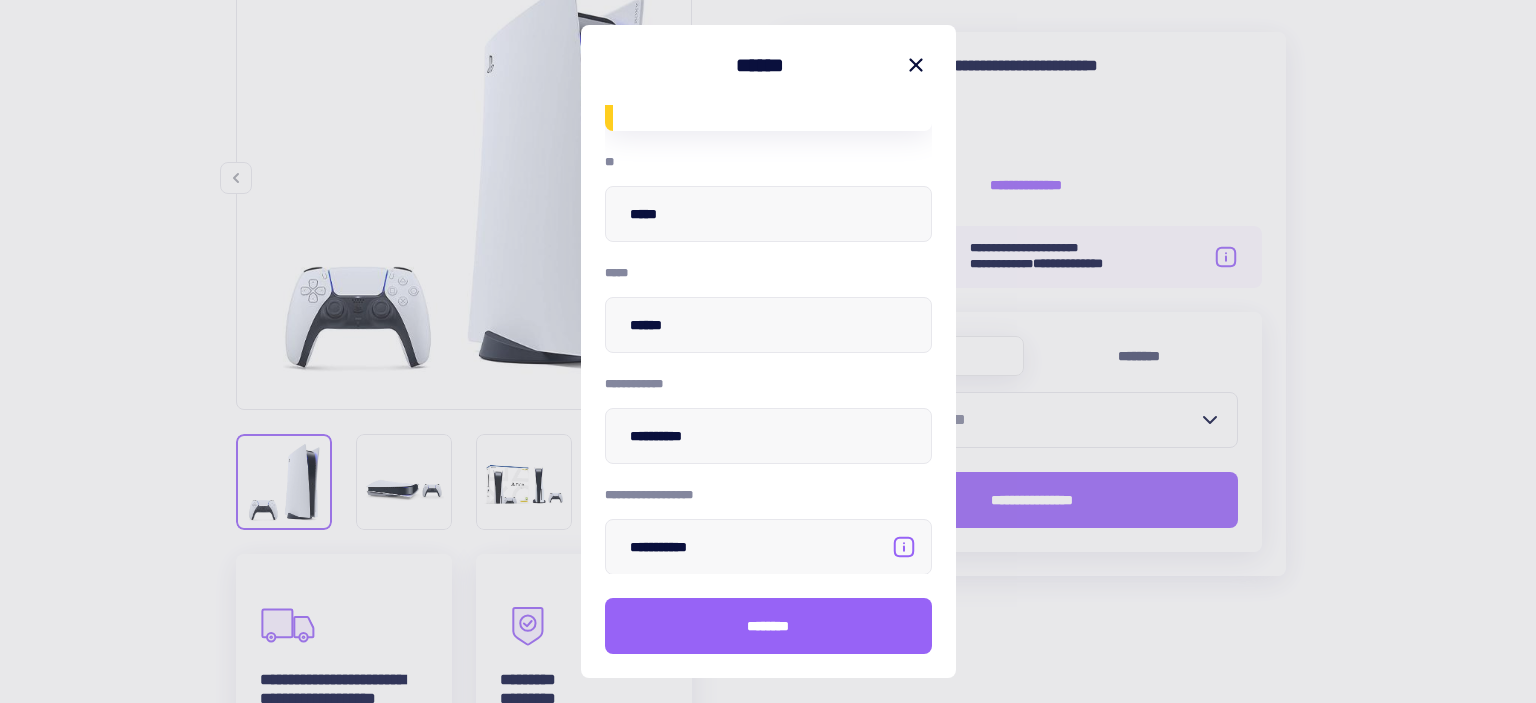 click on "••••••••" at bounding box center (768, 626) 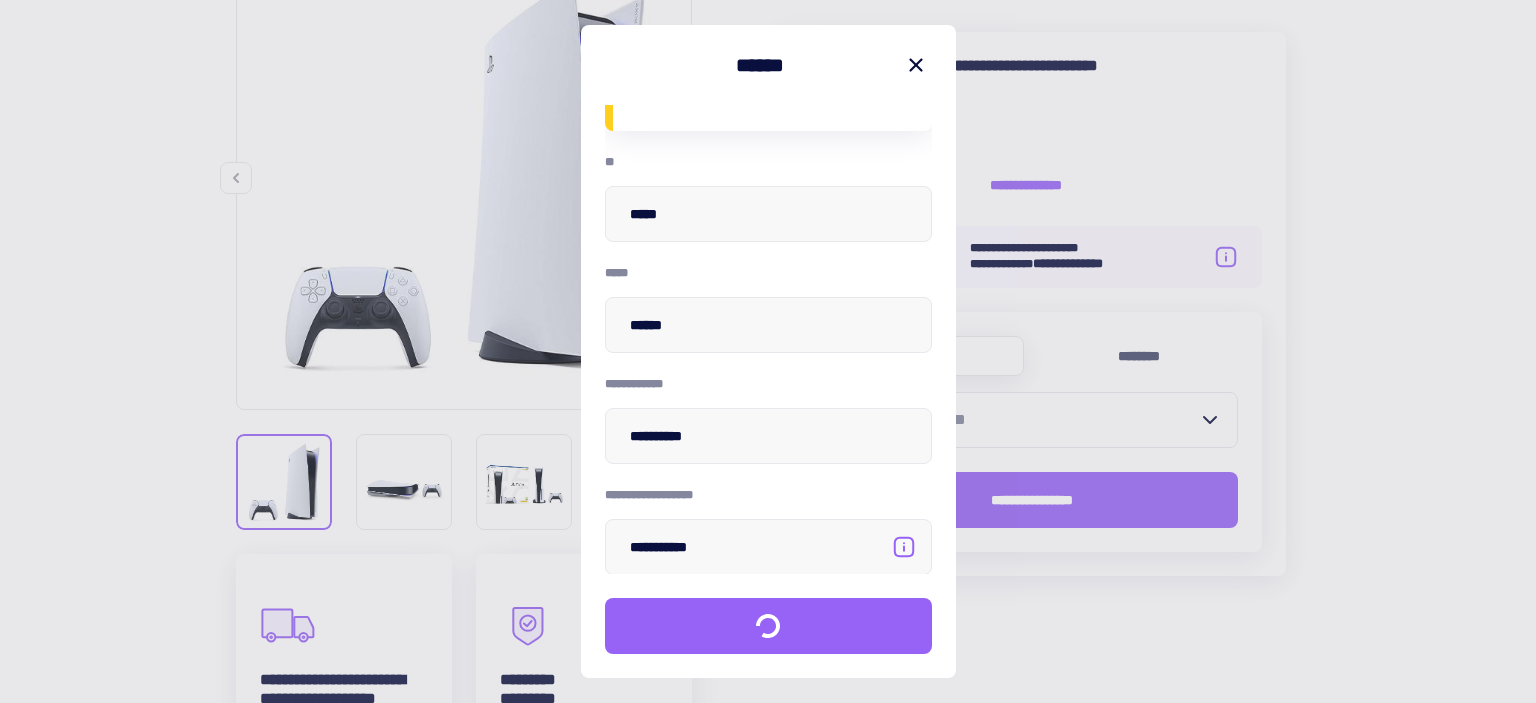 scroll, scrollTop: 0, scrollLeft: 0, axis: both 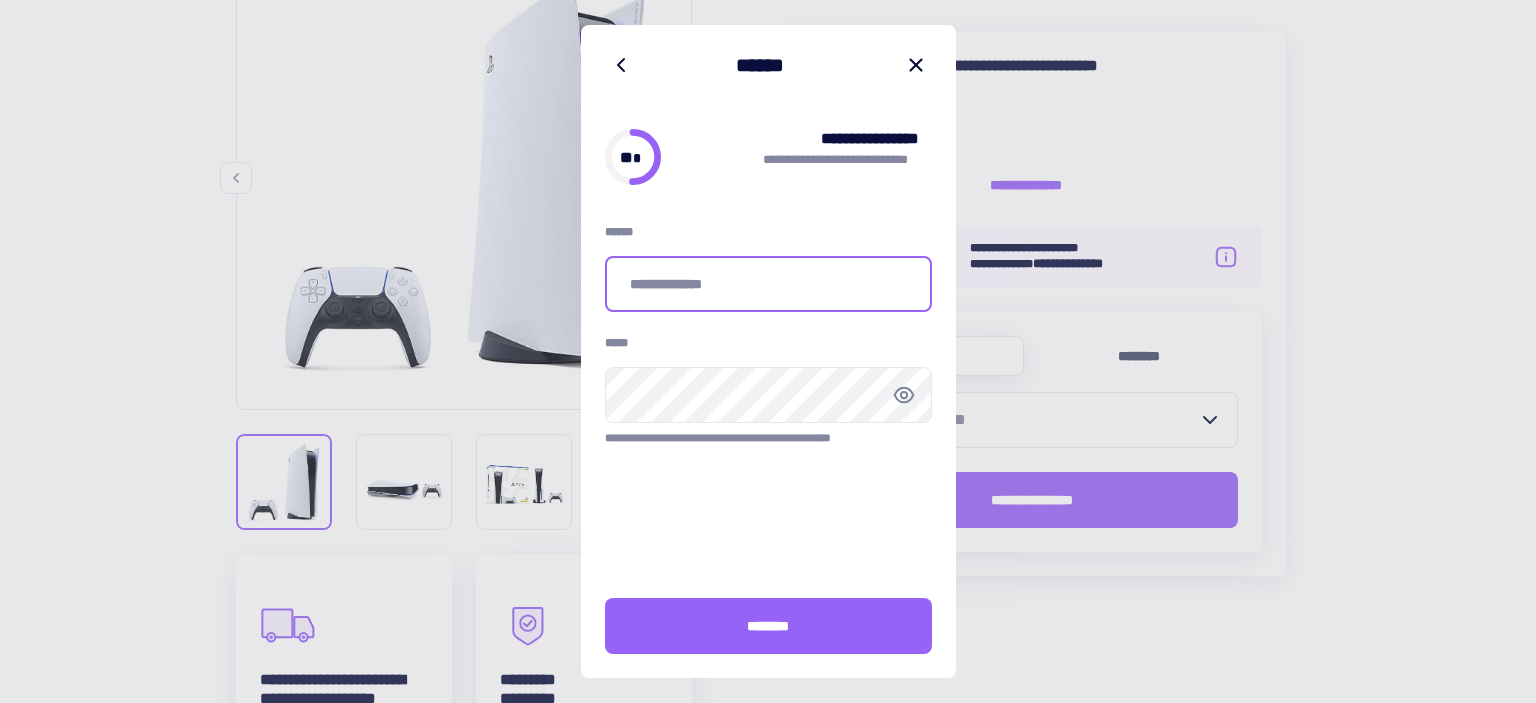 click at bounding box center (768, 284) 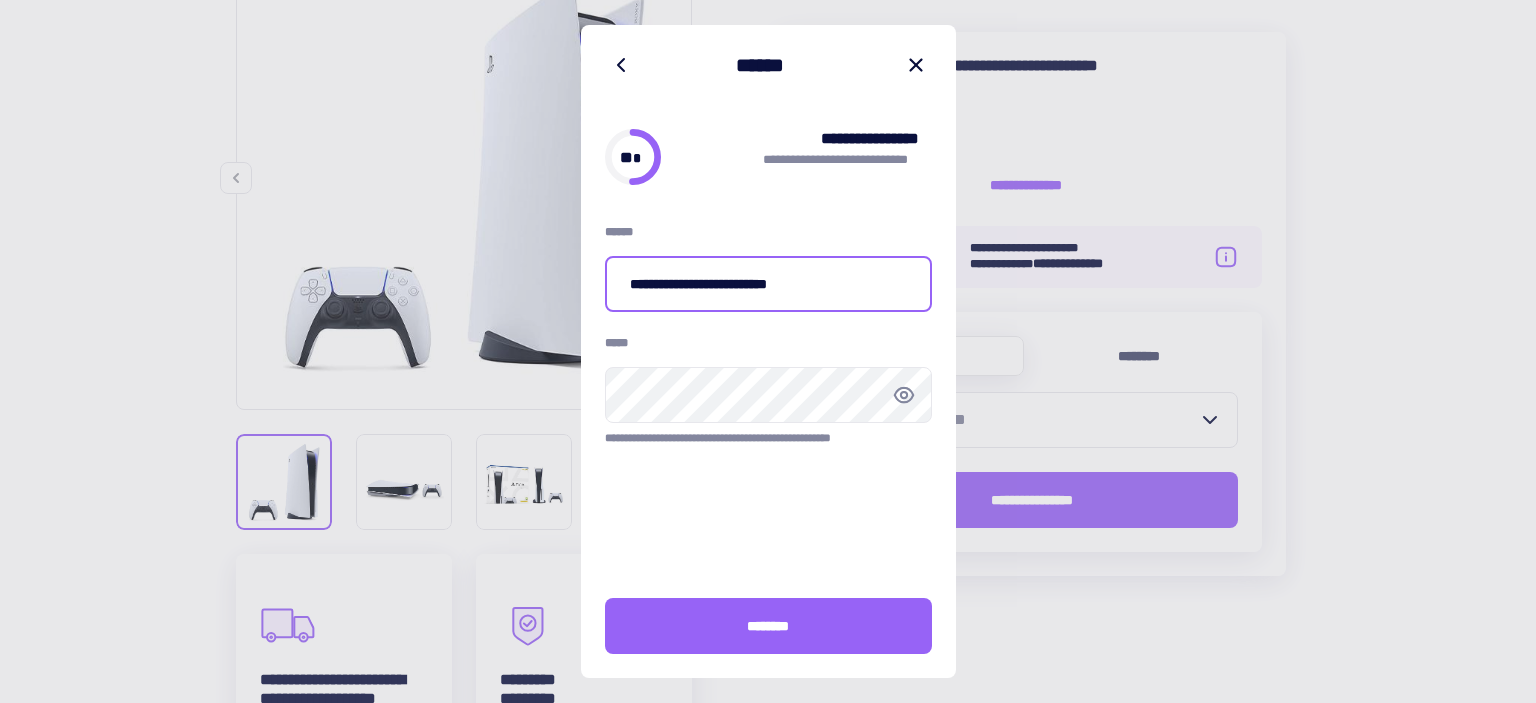 type on "•••••••••••••••••••••••••••" 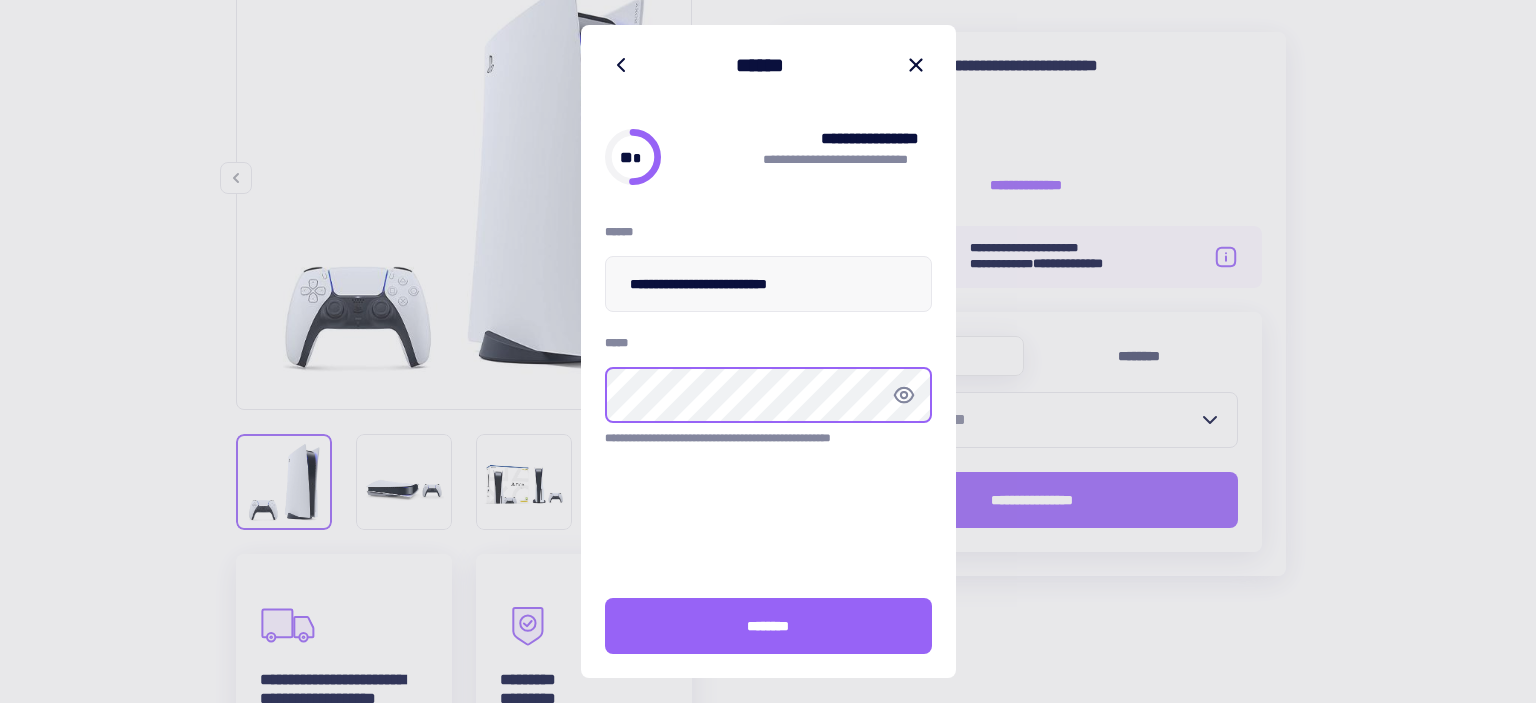 click at bounding box center [0, 0] 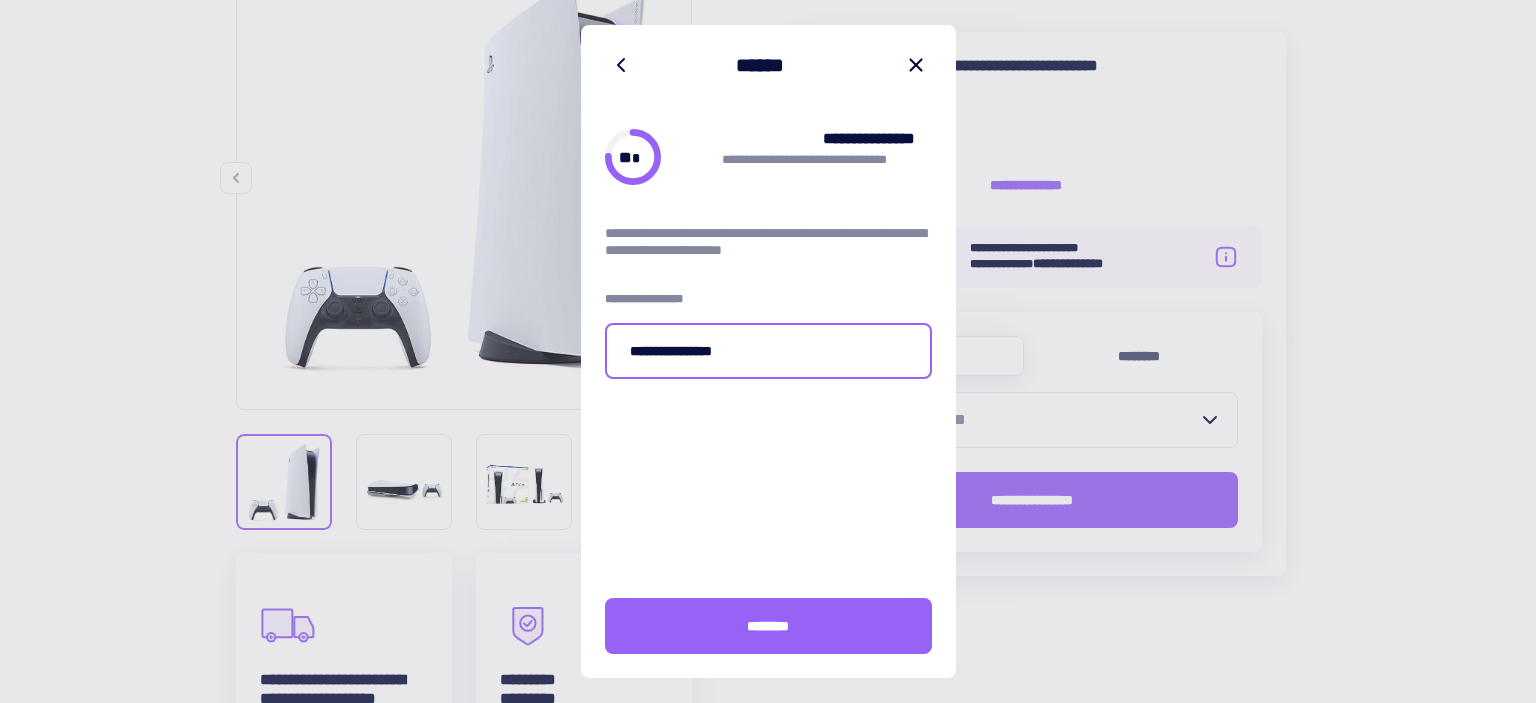 click on "••••••••••••••••" at bounding box center (768, 351) 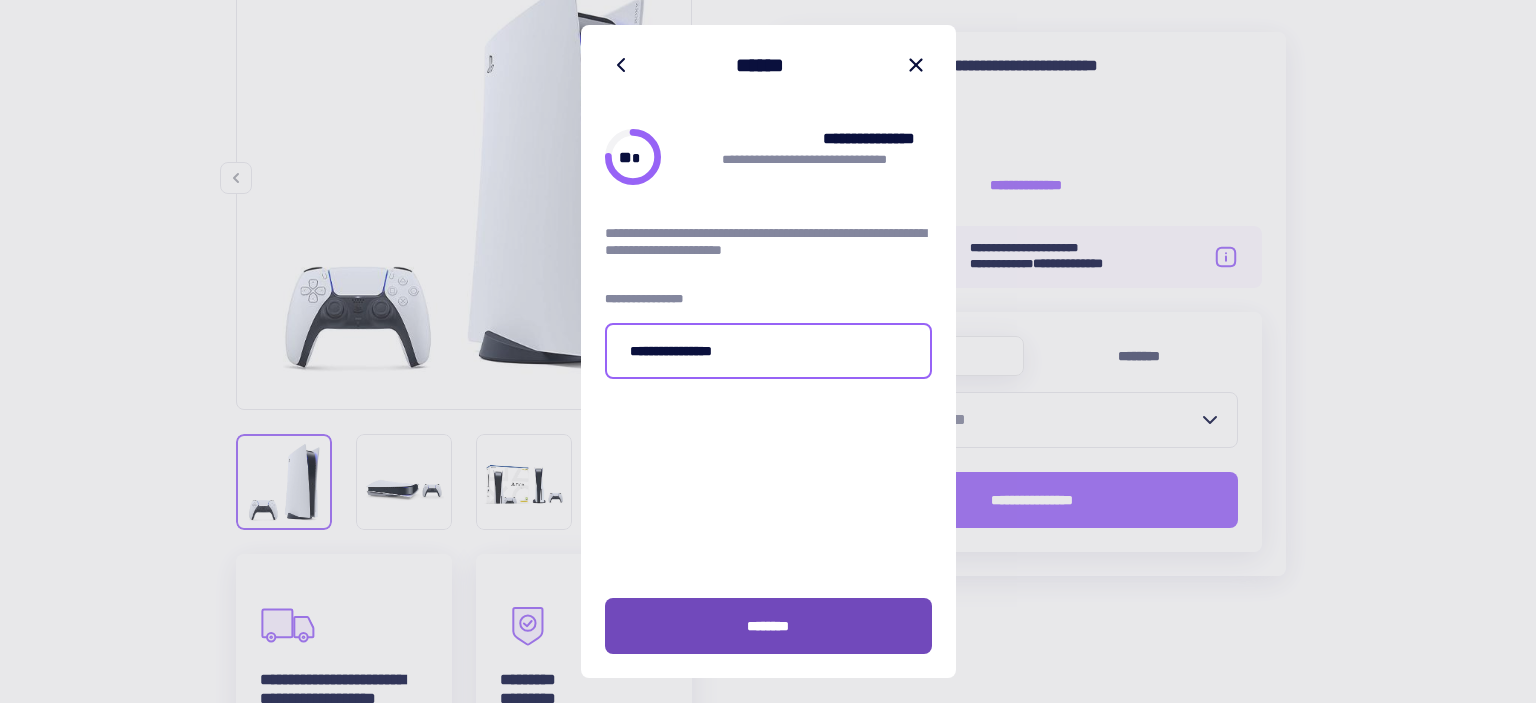 type on "••••••••••••••••" 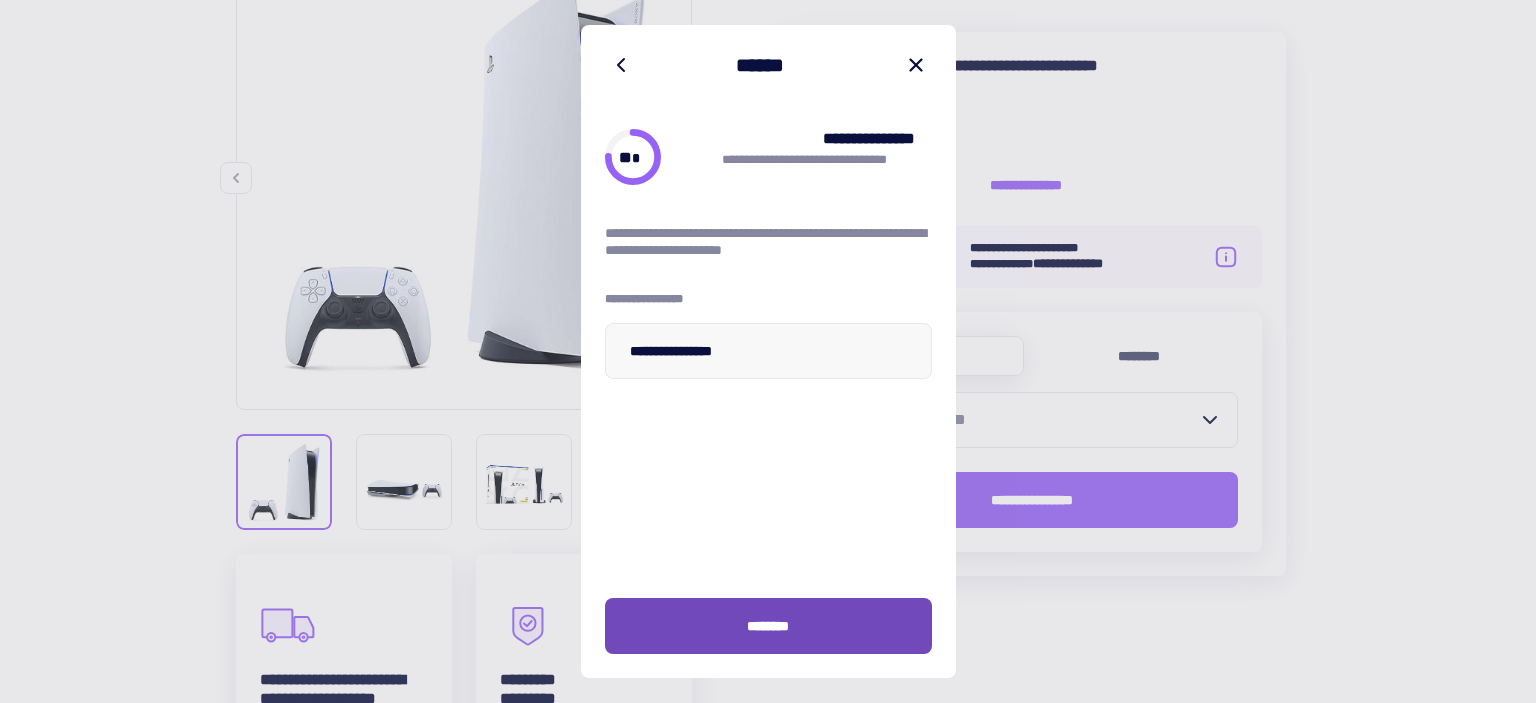 click on "••••••••" at bounding box center (768, 626) 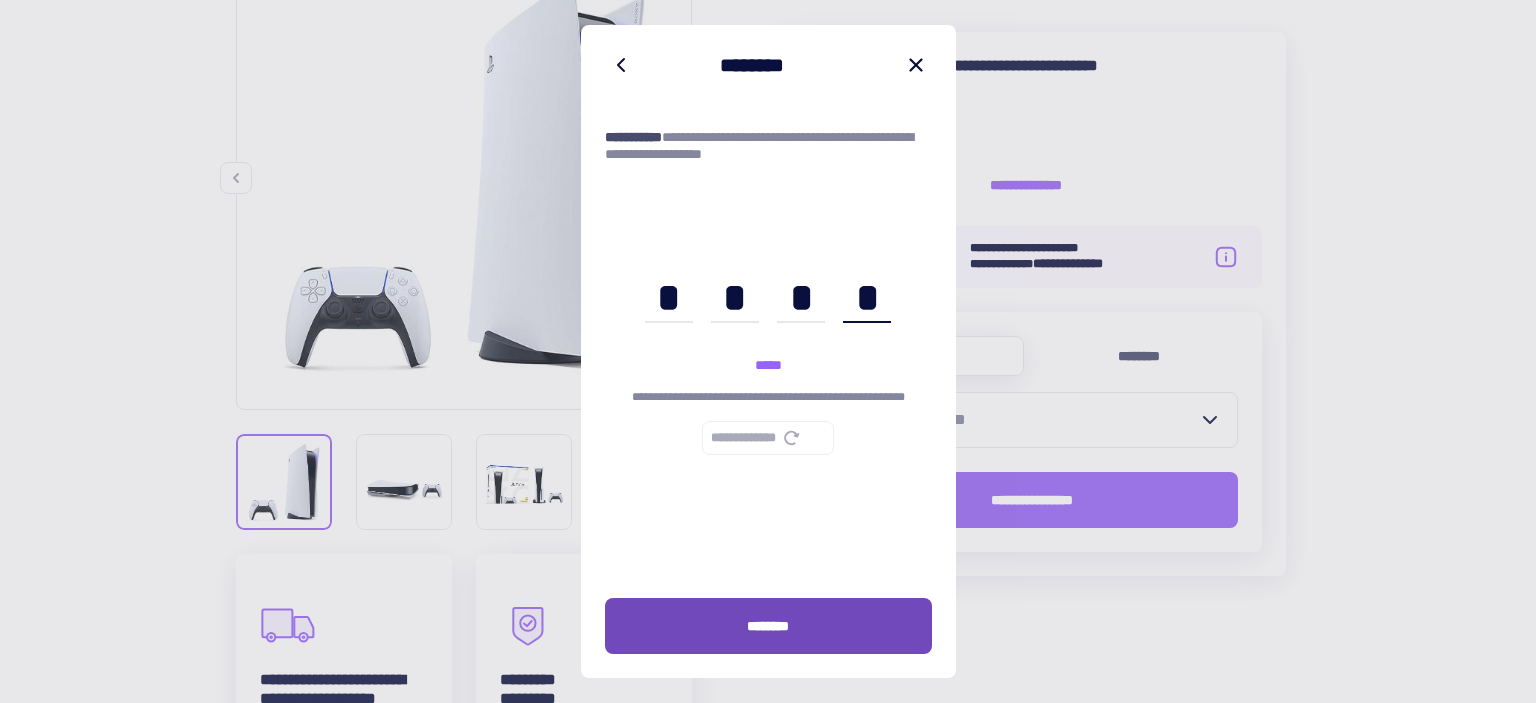 click on "••••••••" at bounding box center (768, 626) 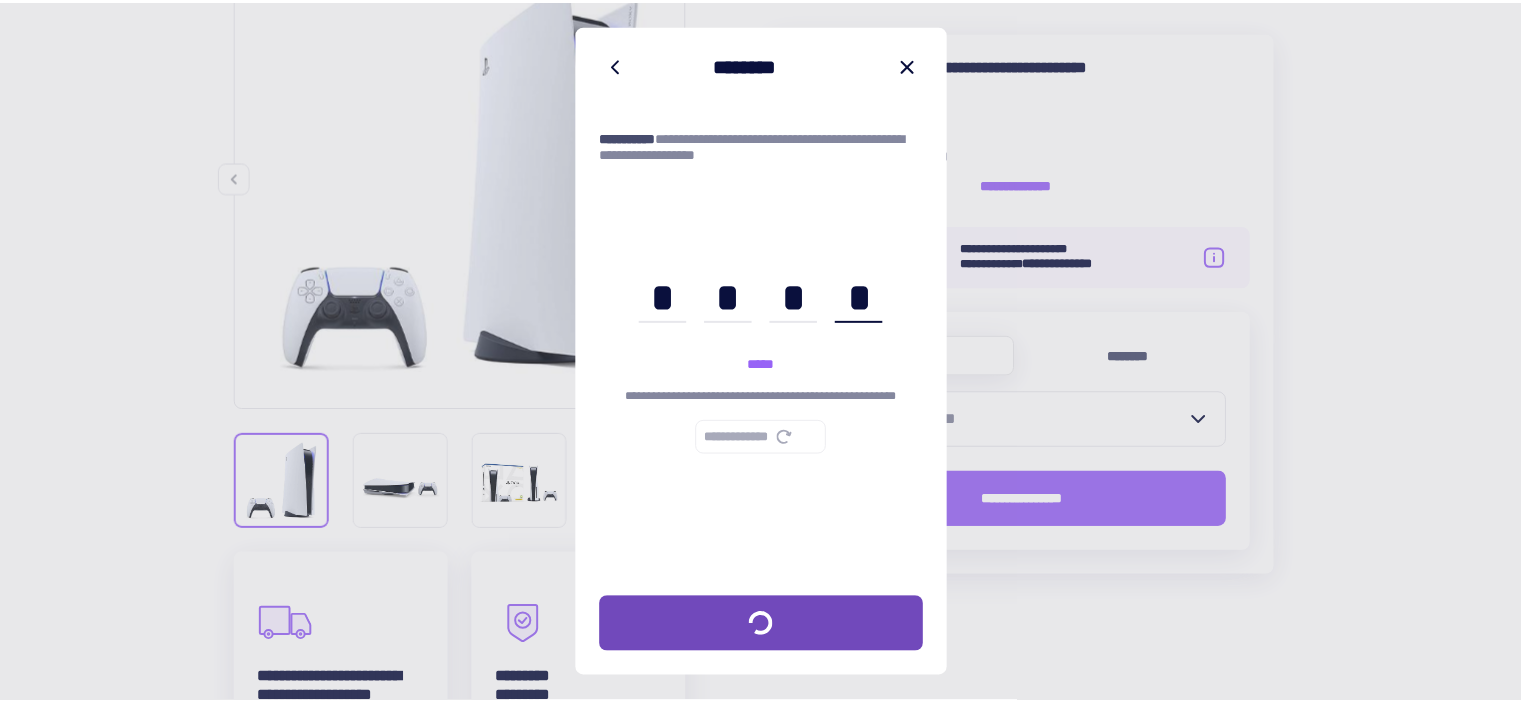 scroll, scrollTop: 0, scrollLeft: 36, axis: horizontal 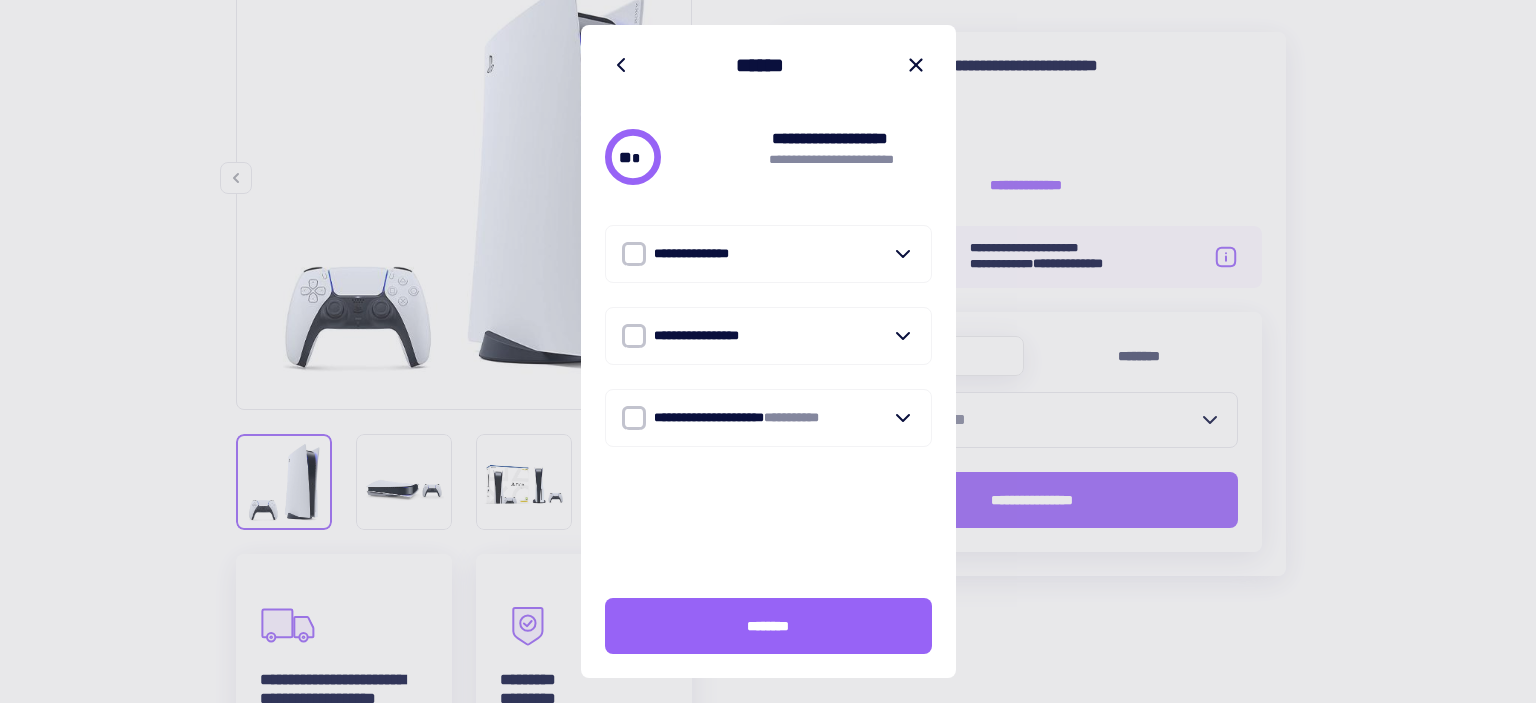 click on "•••••••••••••••" at bounding box center (768, 254) 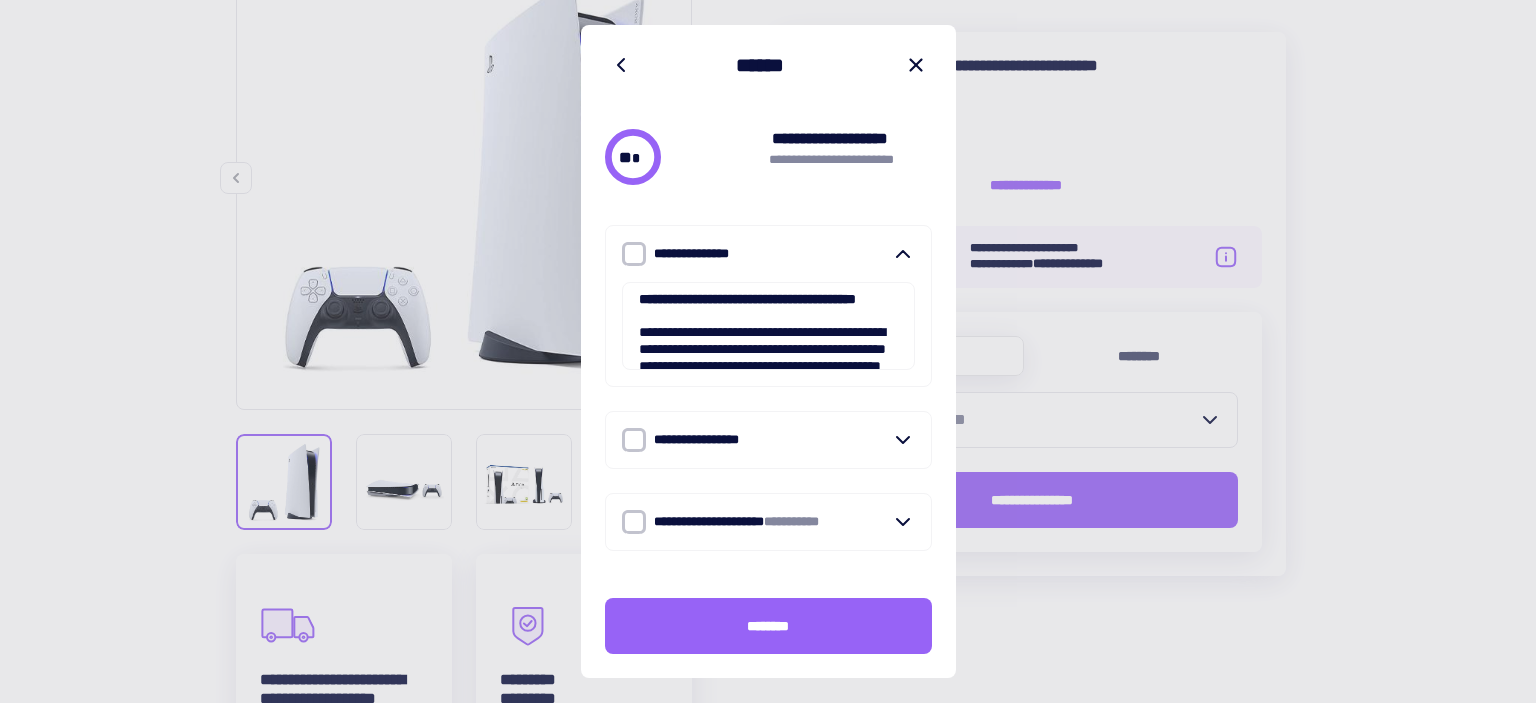 click on "•••••••••••••••••" at bounding box center (768, 440) 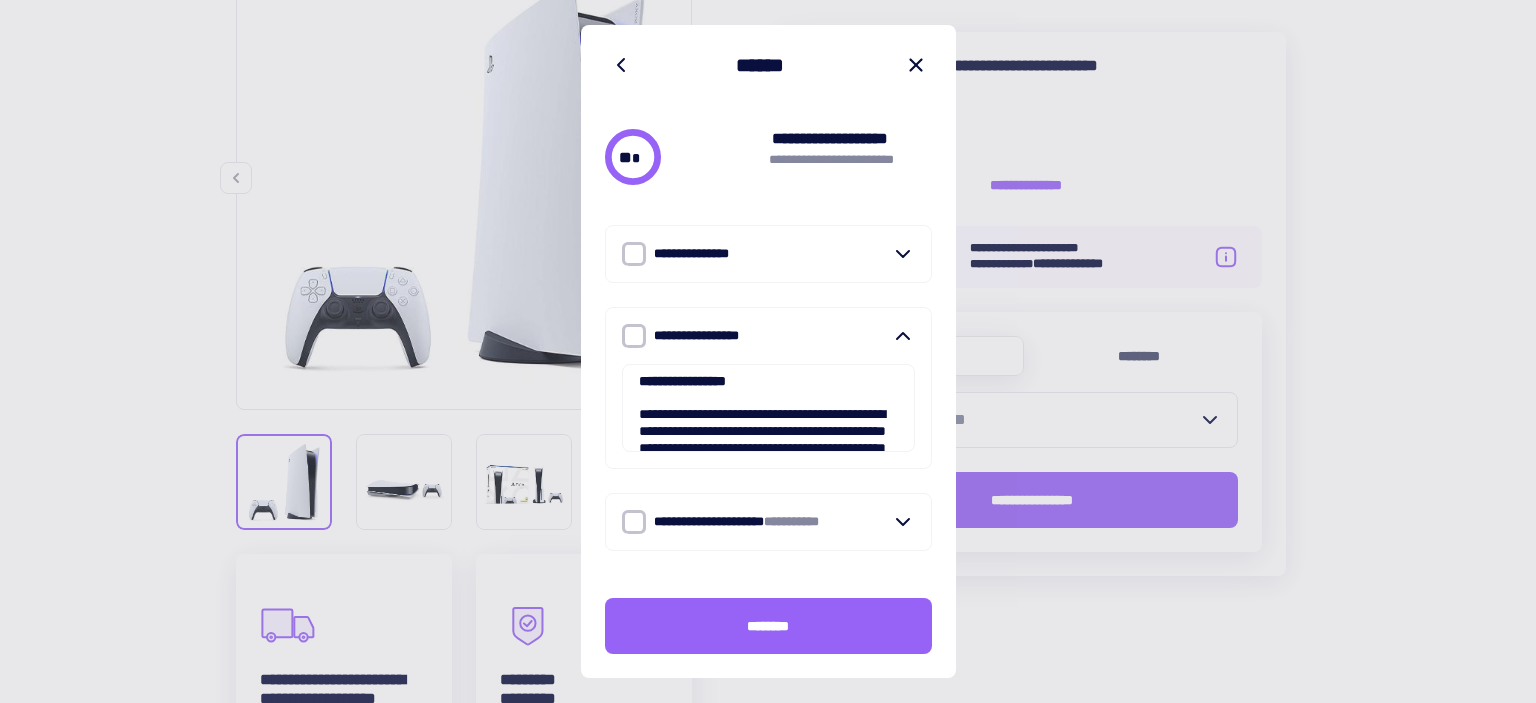 click on "••••••••" at bounding box center [768, 626] 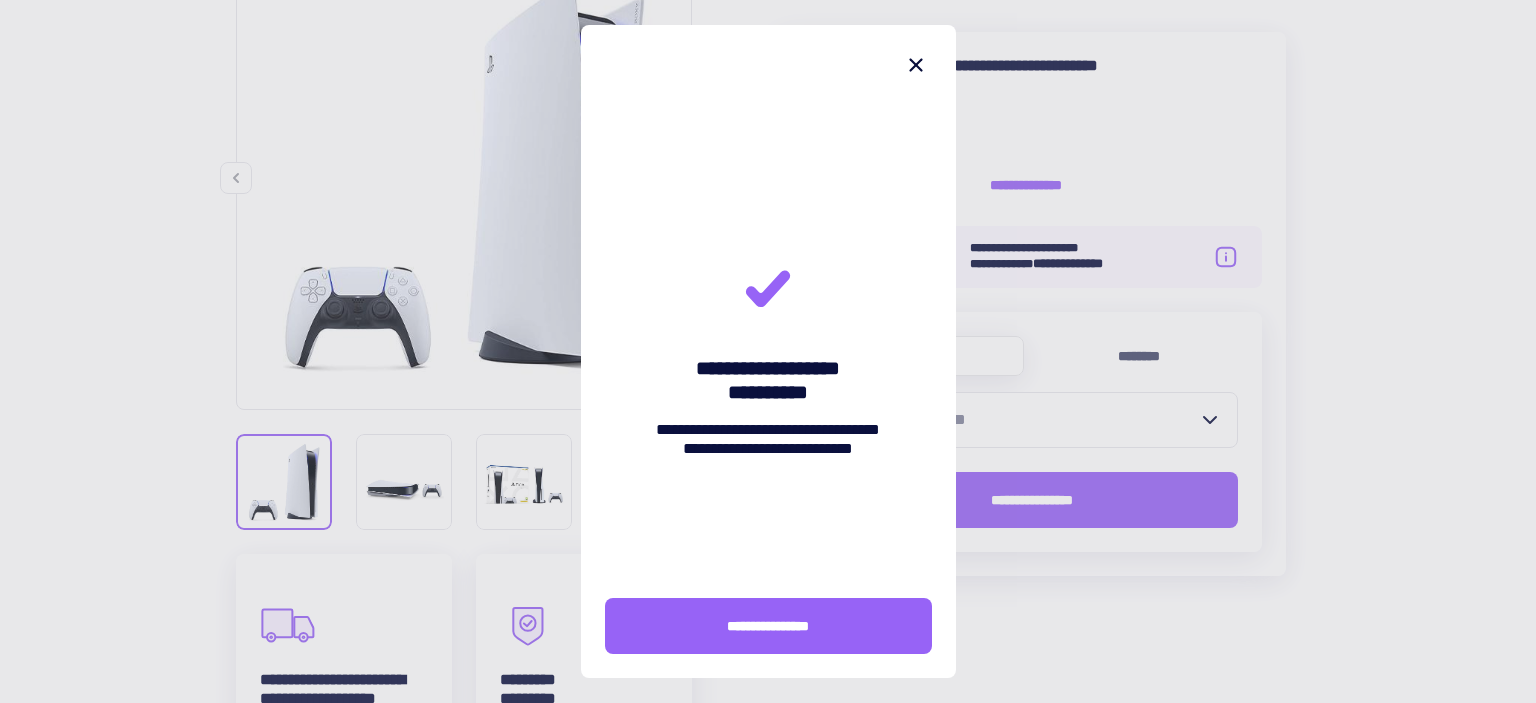 click on "••••••••••••••••" at bounding box center [768, 626] 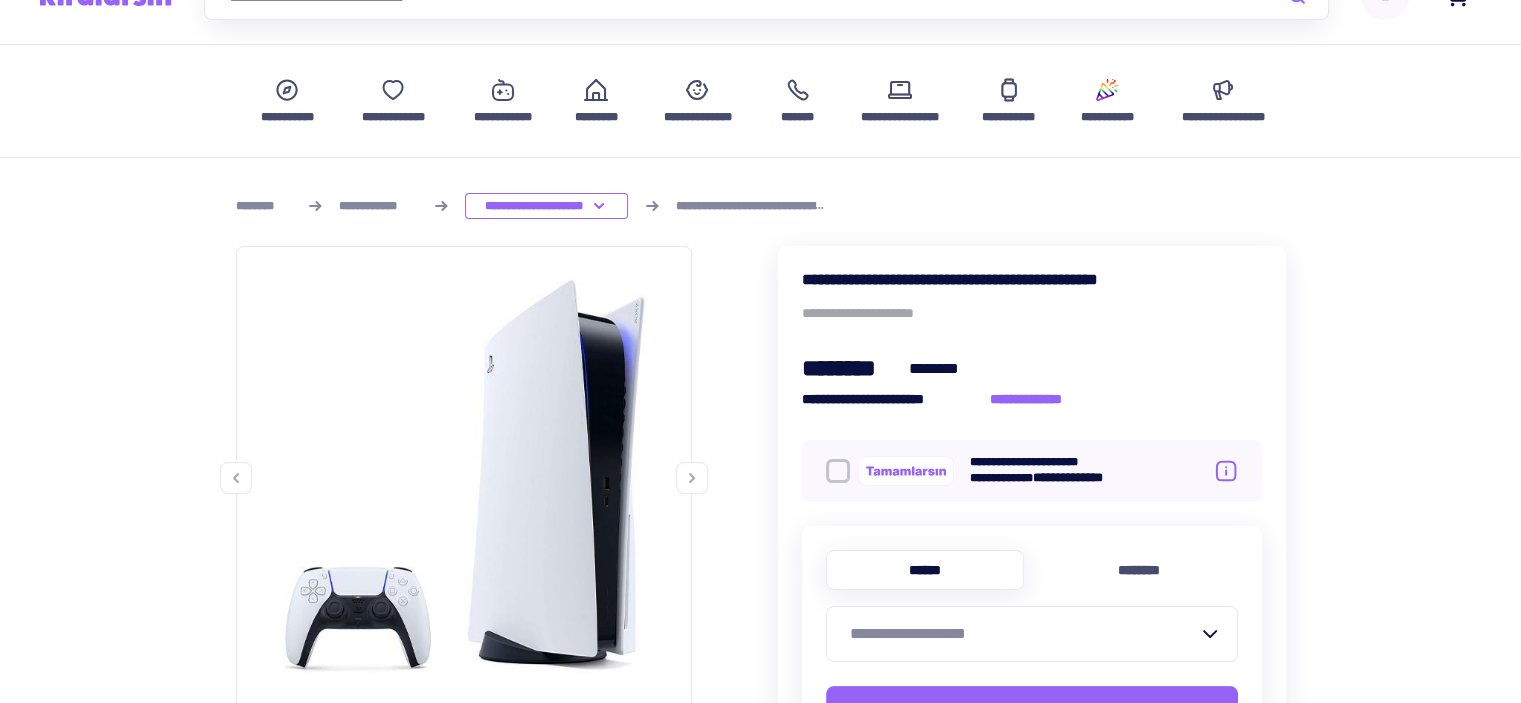scroll, scrollTop: 0, scrollLeft: 0, axis: both 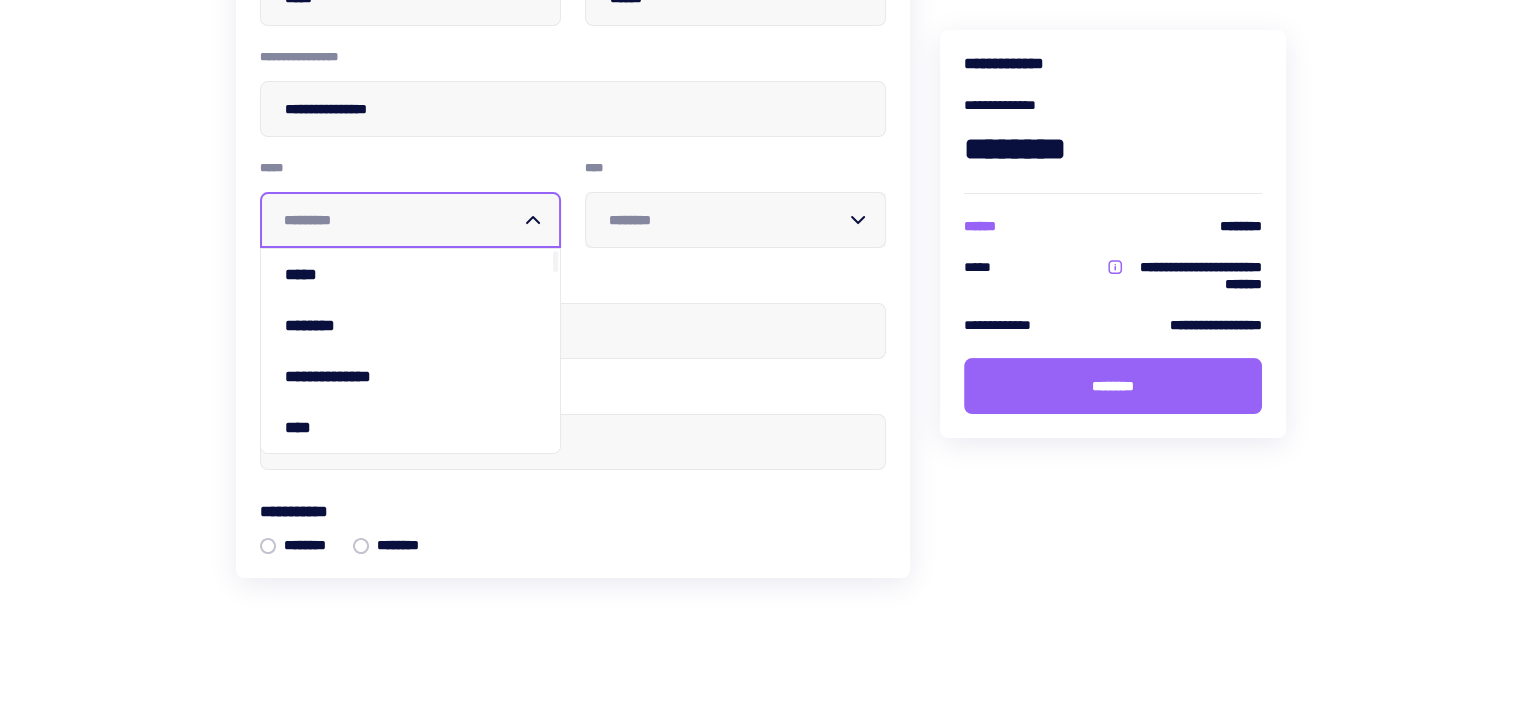 click at bounding box center (398, 220) 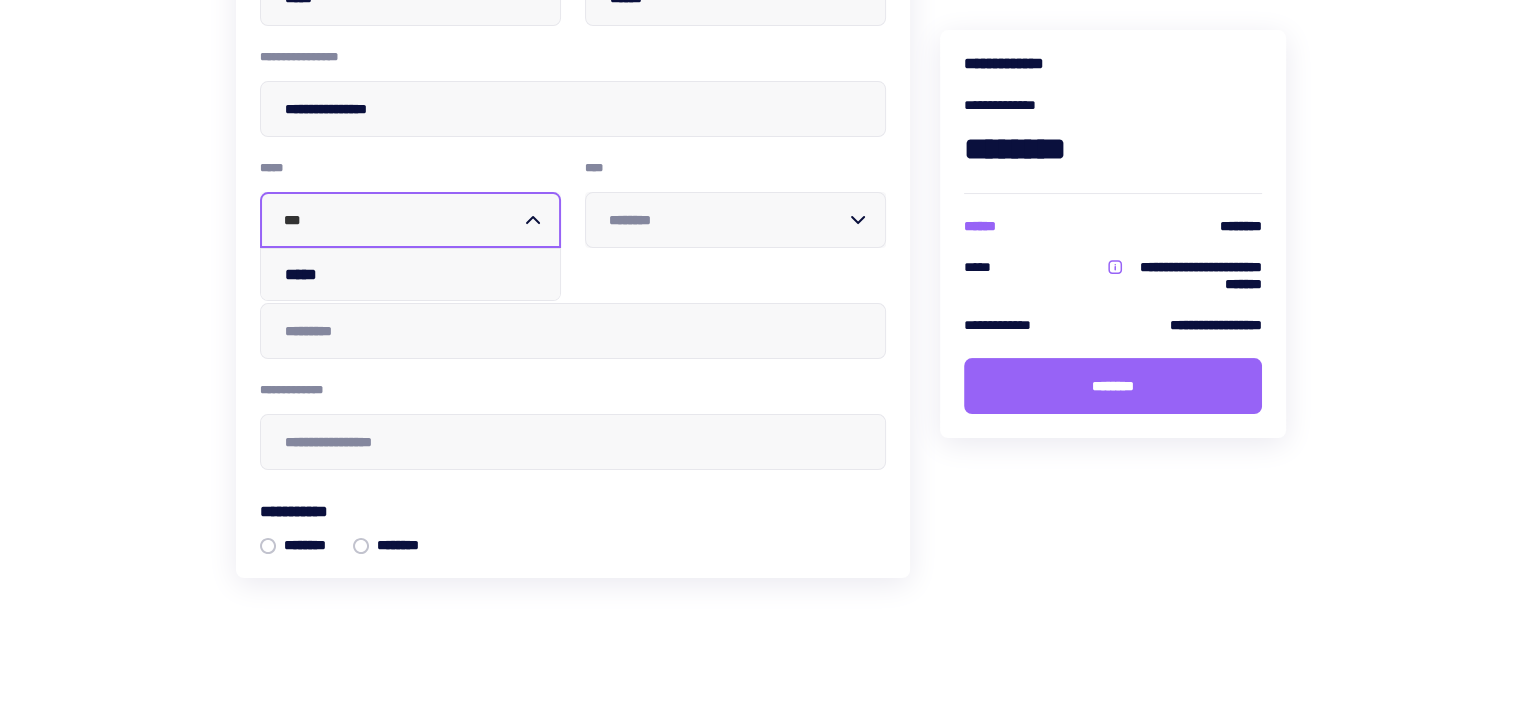 click on "•••••" at bounding box center (410, 274) 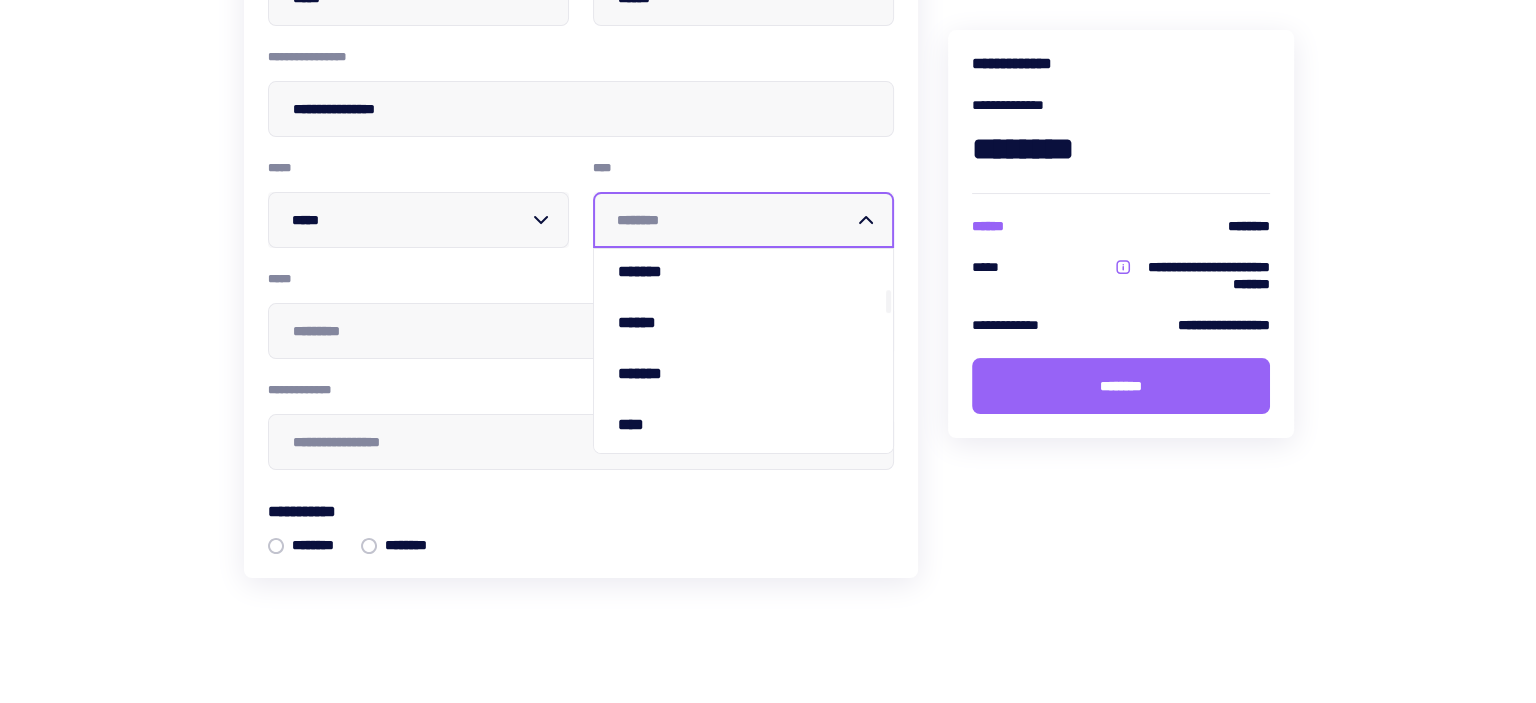 scroll, scrollTop: 100, scrollLeft: 0, axis: vertical 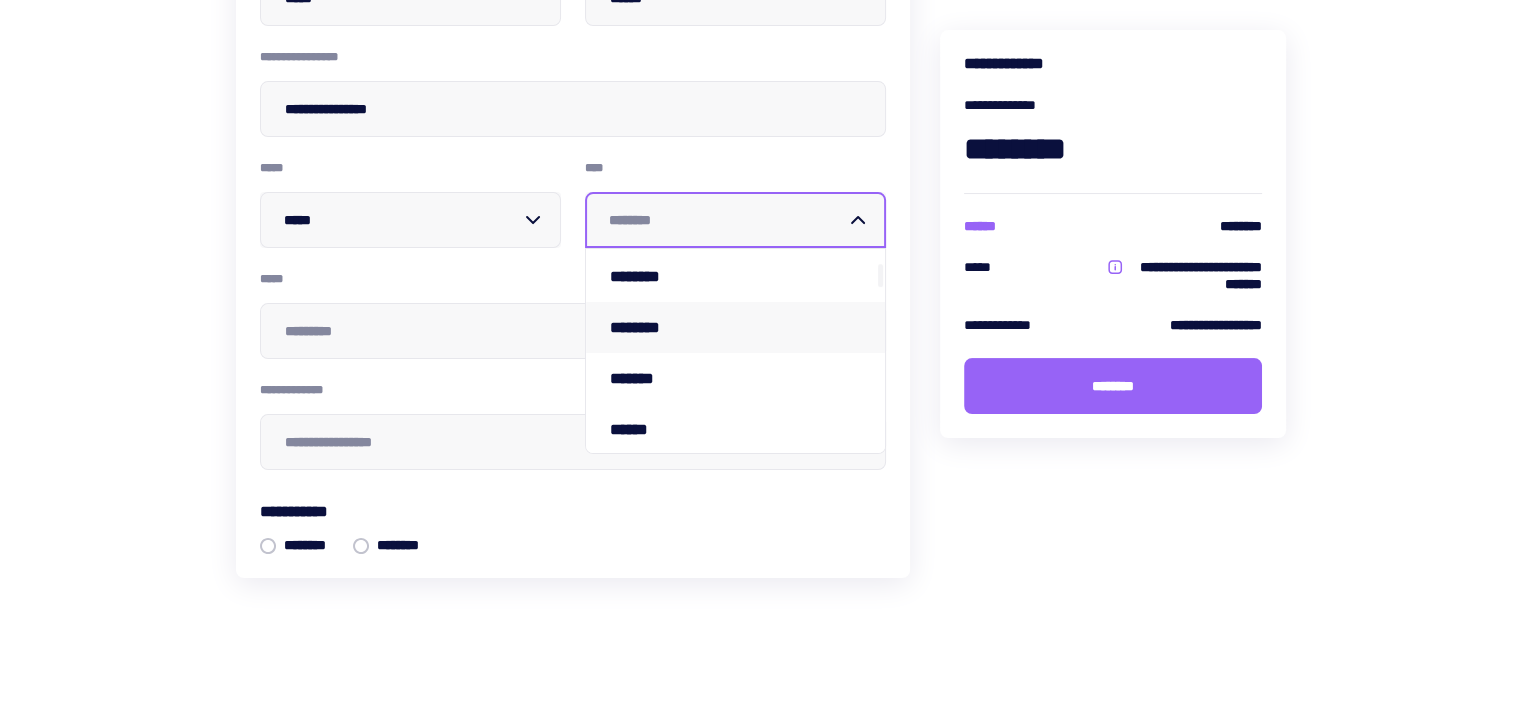 click on "••••••••" at bounding box center (650, 327) 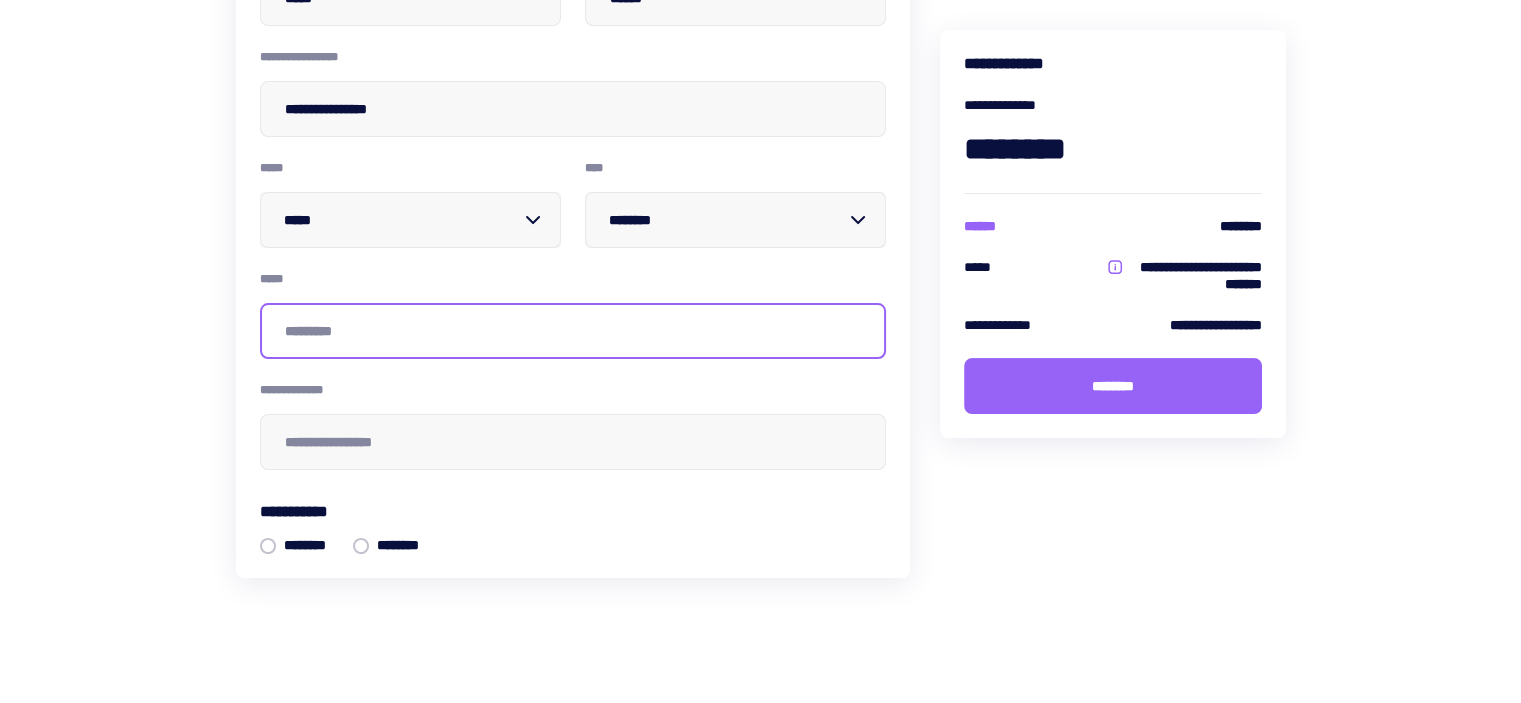 click at bounding box center [573, 331] 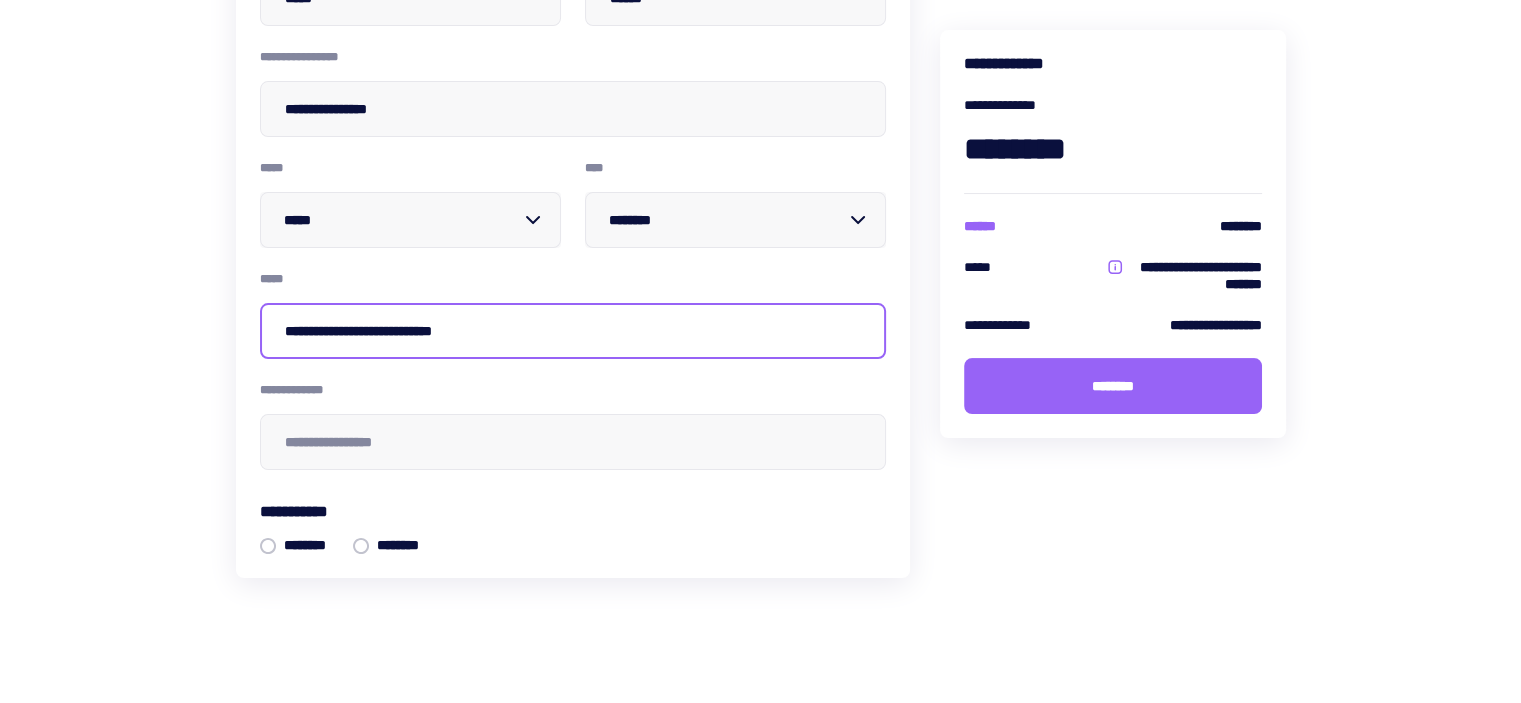 type on "•••••••••••••••••••••••••••••" 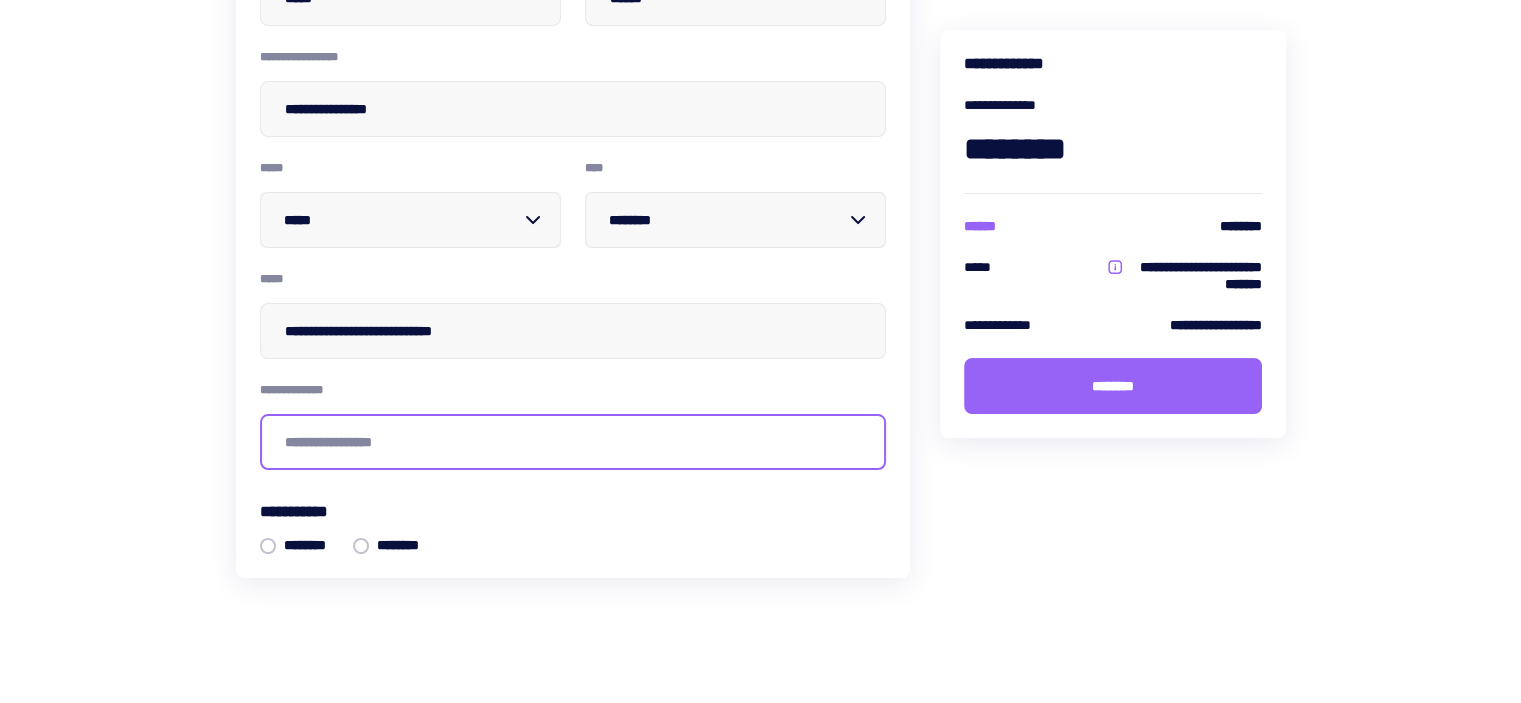 click at bounding box center (573, 442) 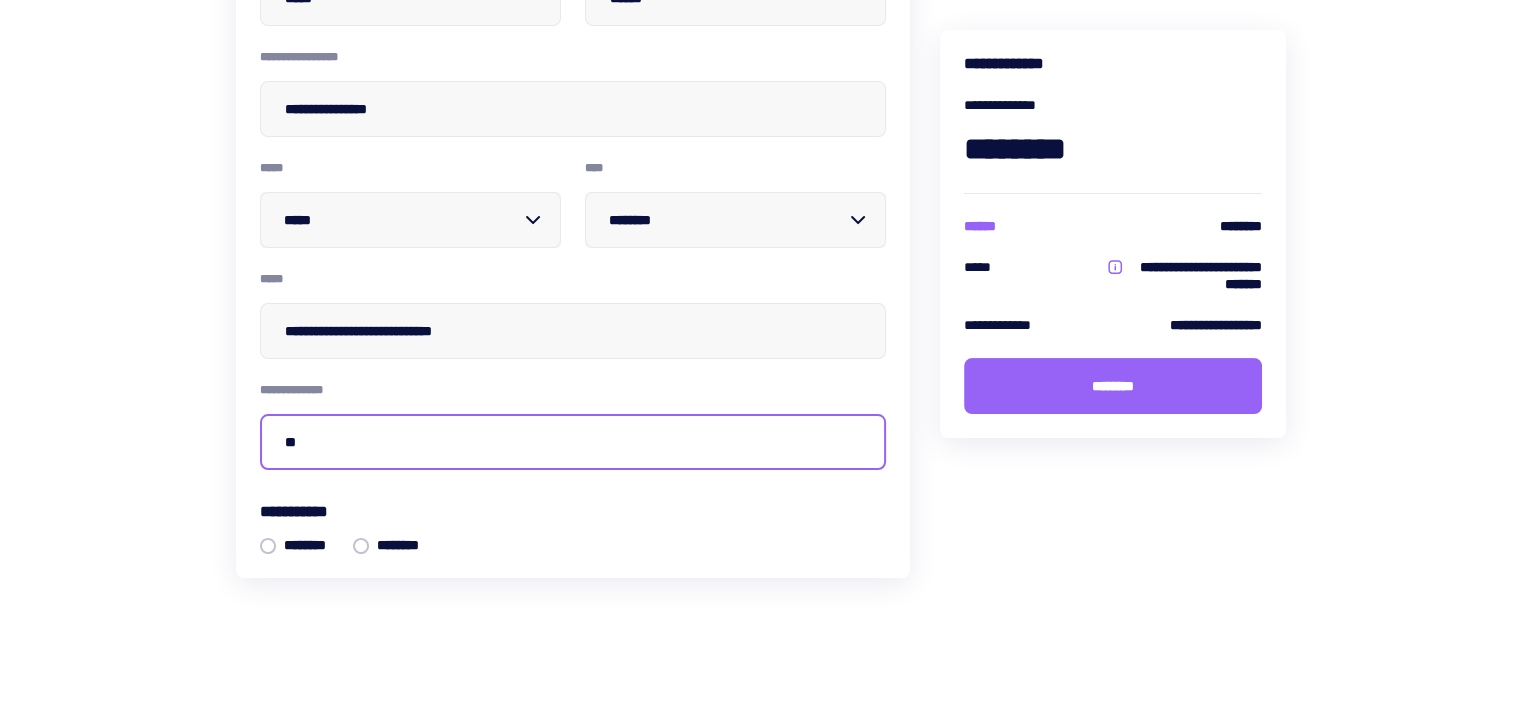 type on "••" 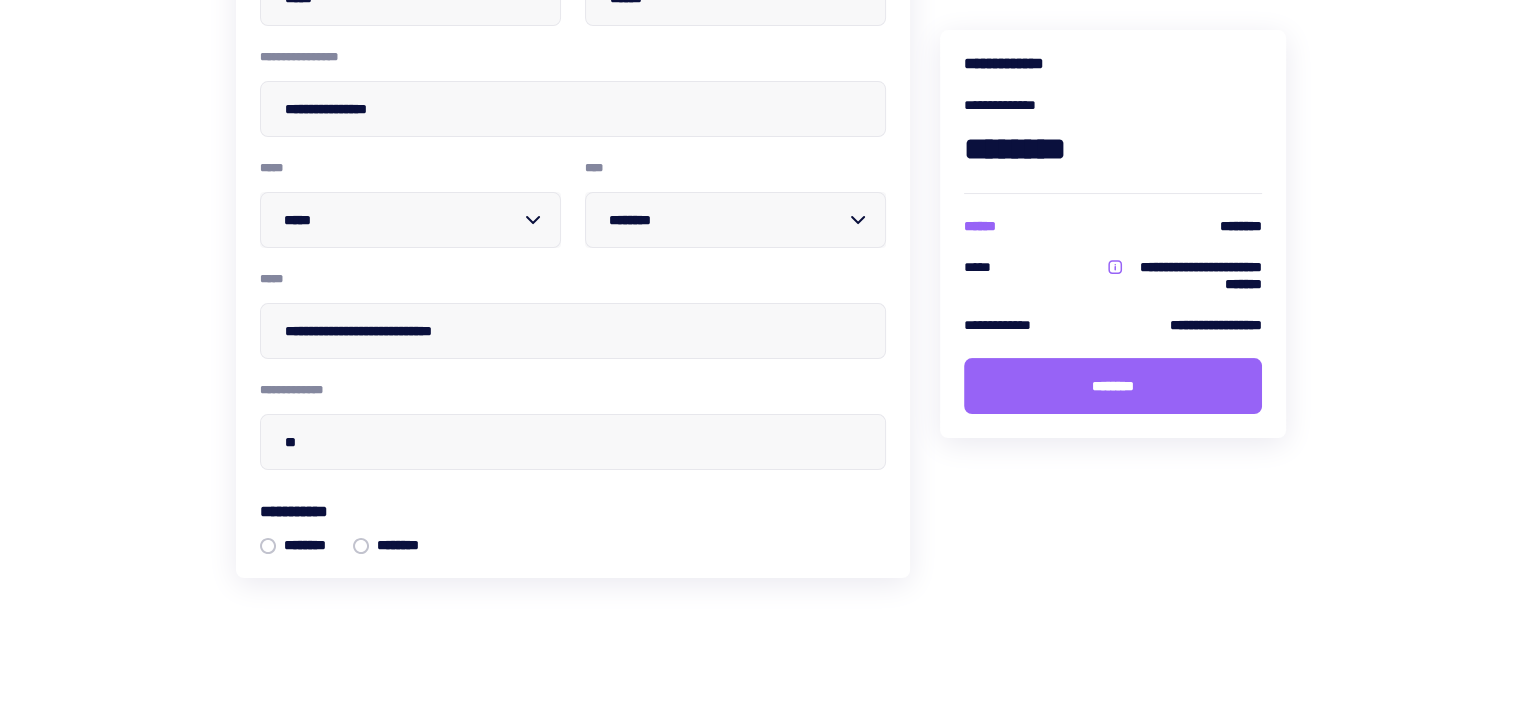 click on "••••••••" at bounding box center [1113, 386] 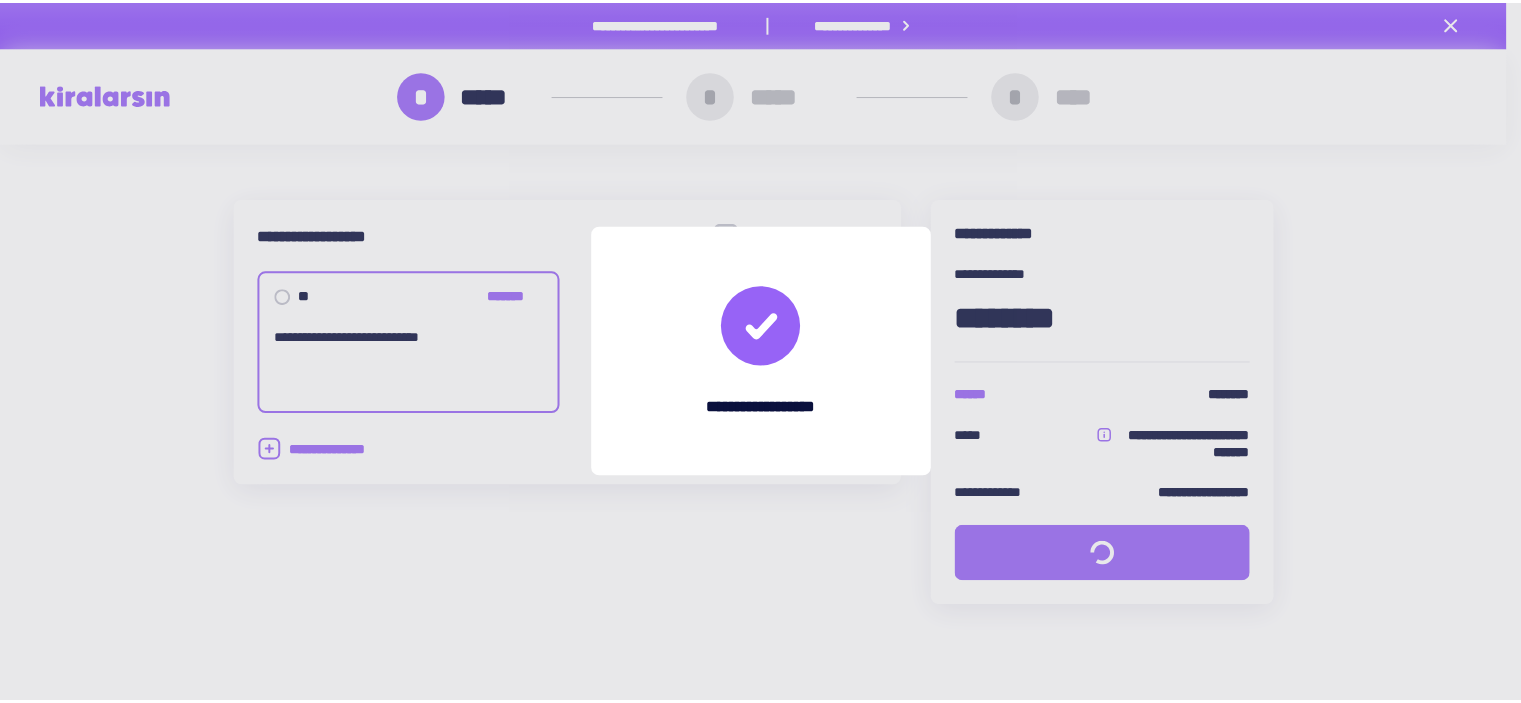 scroll, scrollTop: 0, scrollLeft: 0, axis: both 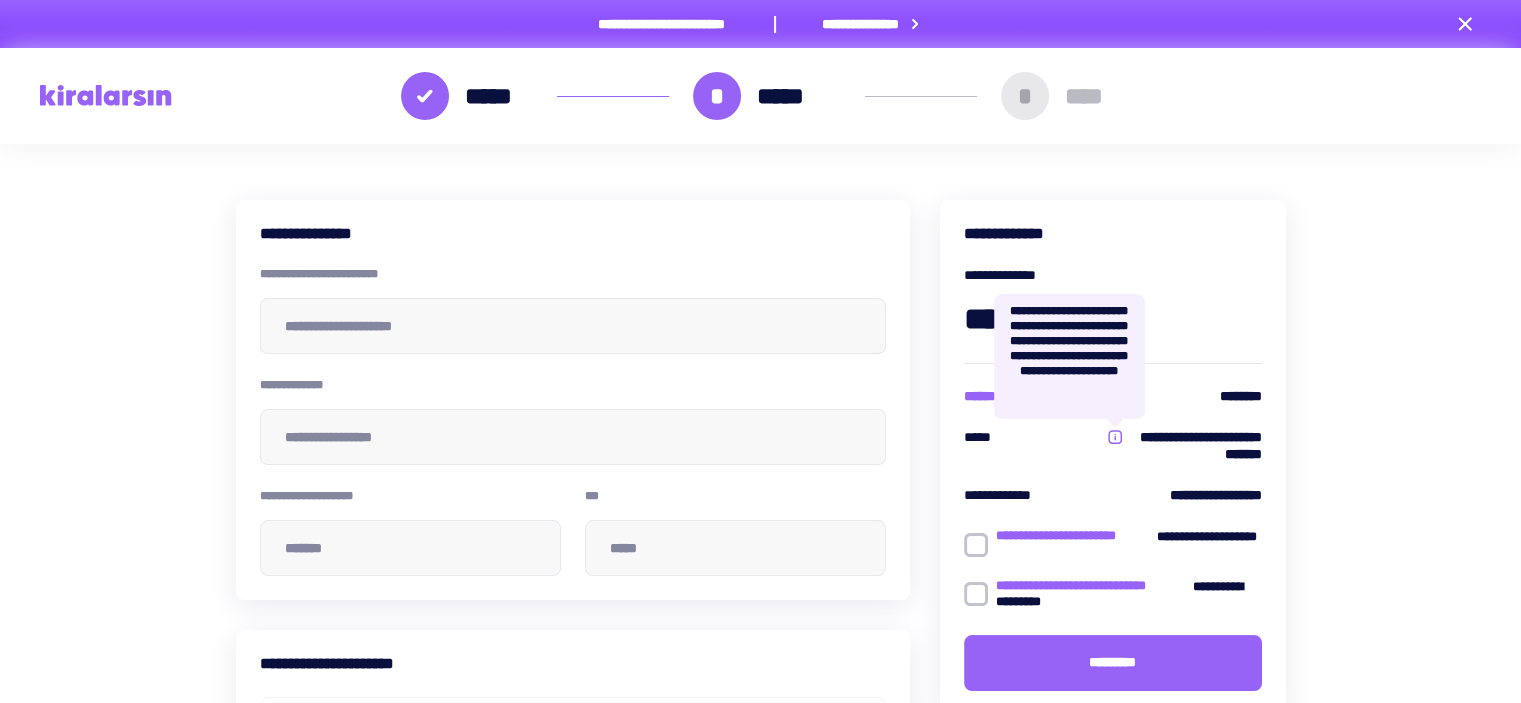 click at bounding box center [1115, 437] 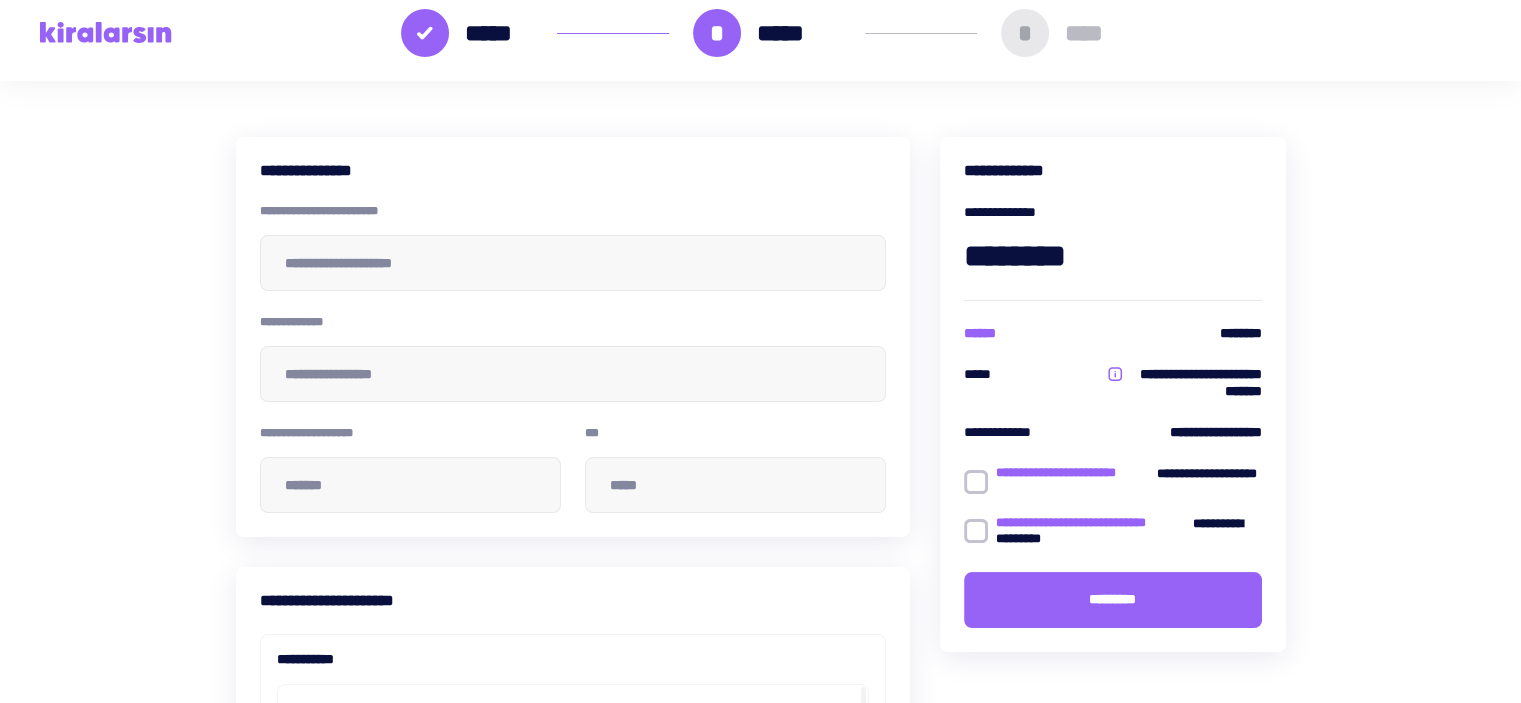 scroll, scrollTop: 0, scrollLeft: 0, axis: both 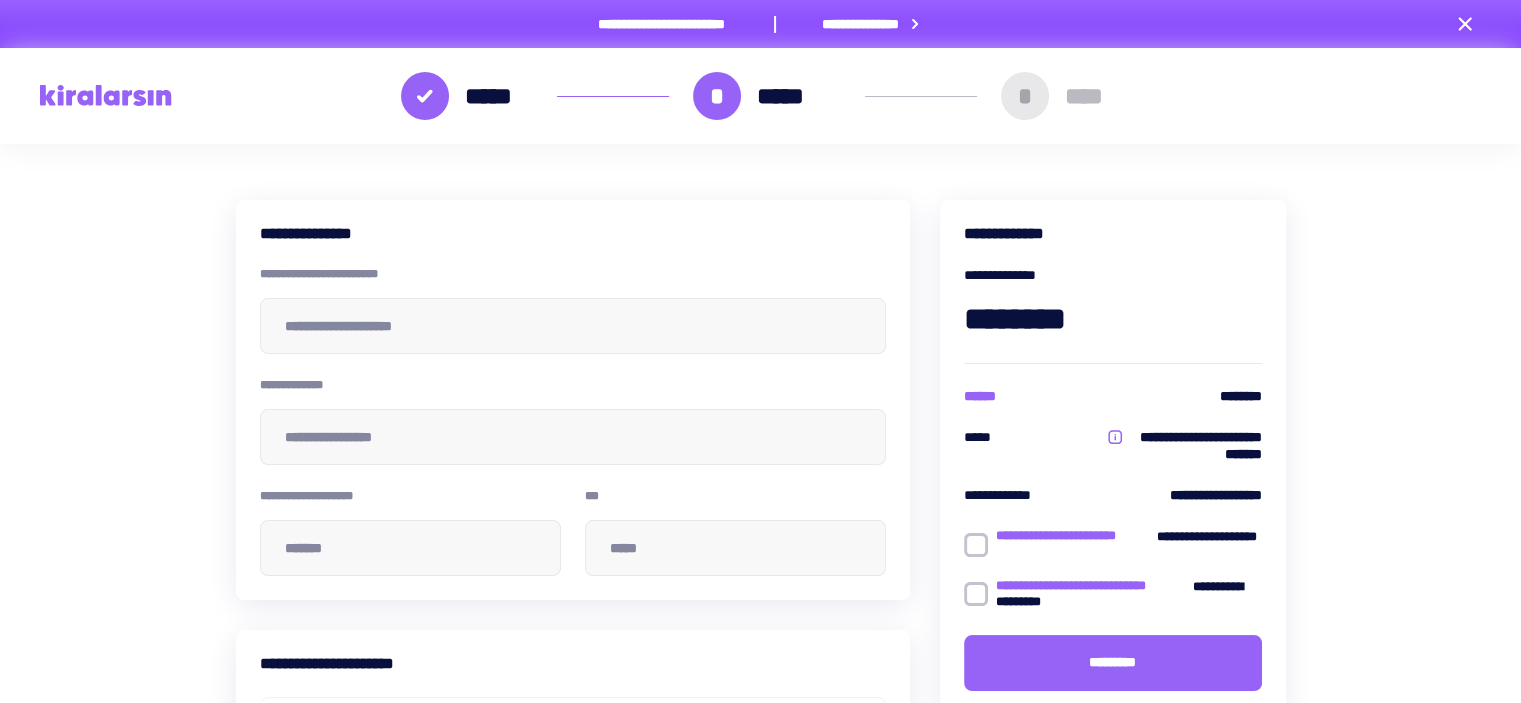 click on "••••• • ••••• • ••••" at bounding box center (760, 96) 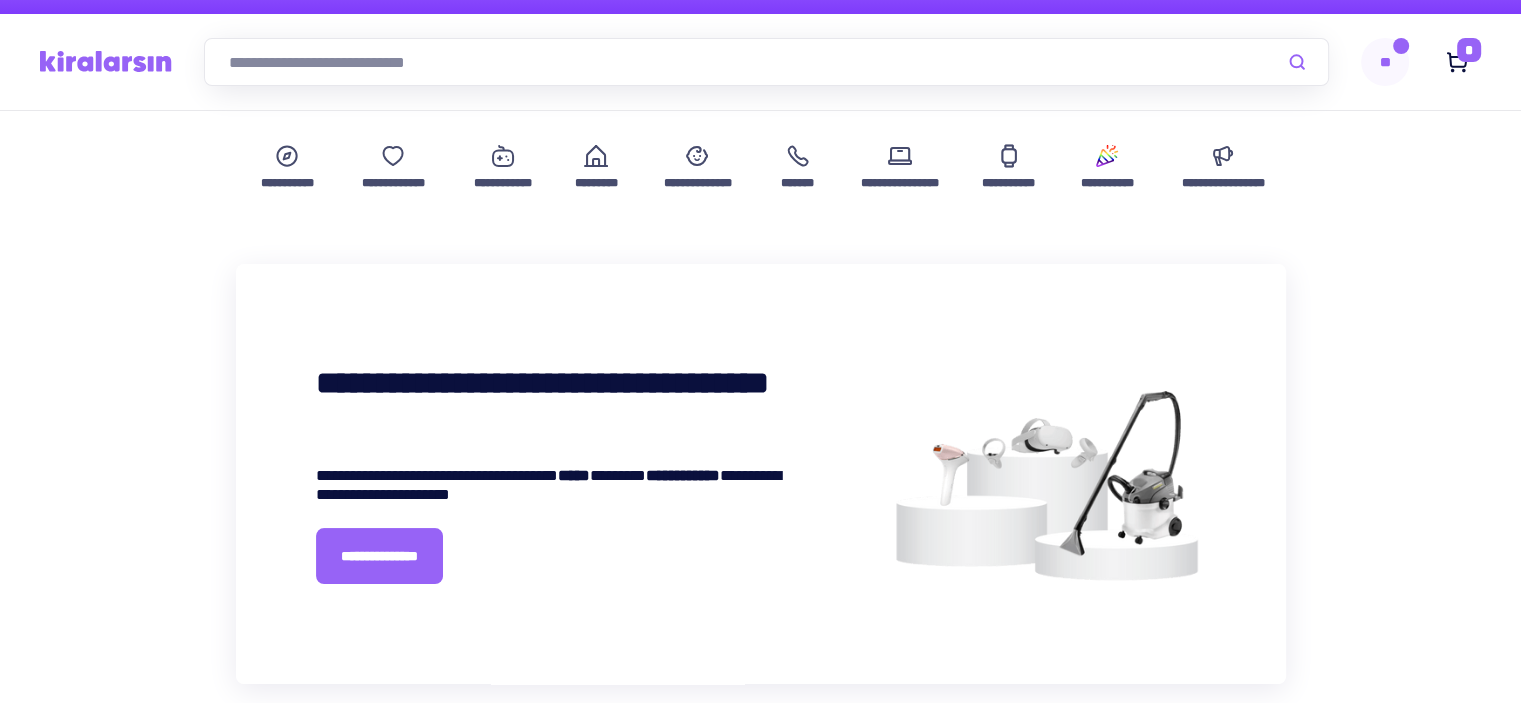 scroll, scrollTop: 0, scrollLeft: 0, axis: both 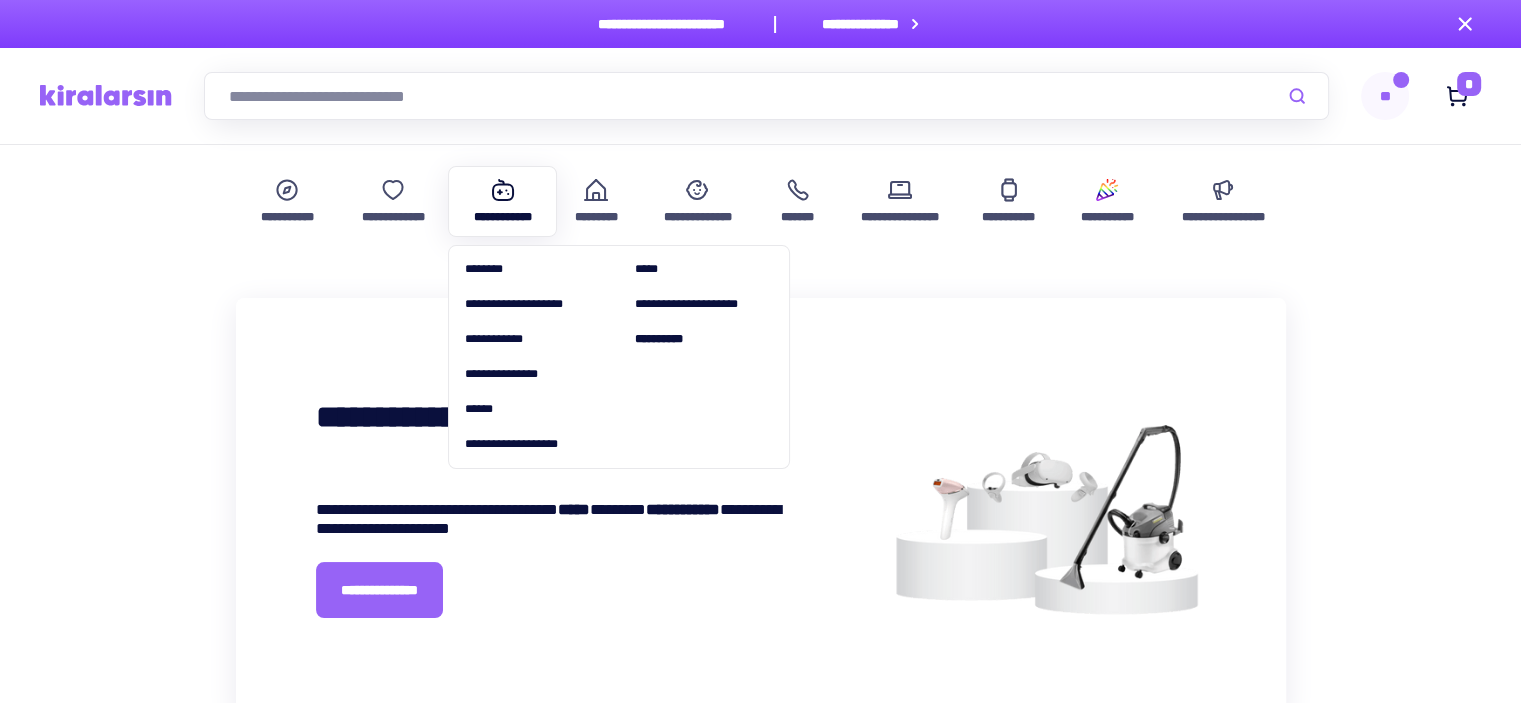 click on "[SSN]" at bounding box center (503, 201) 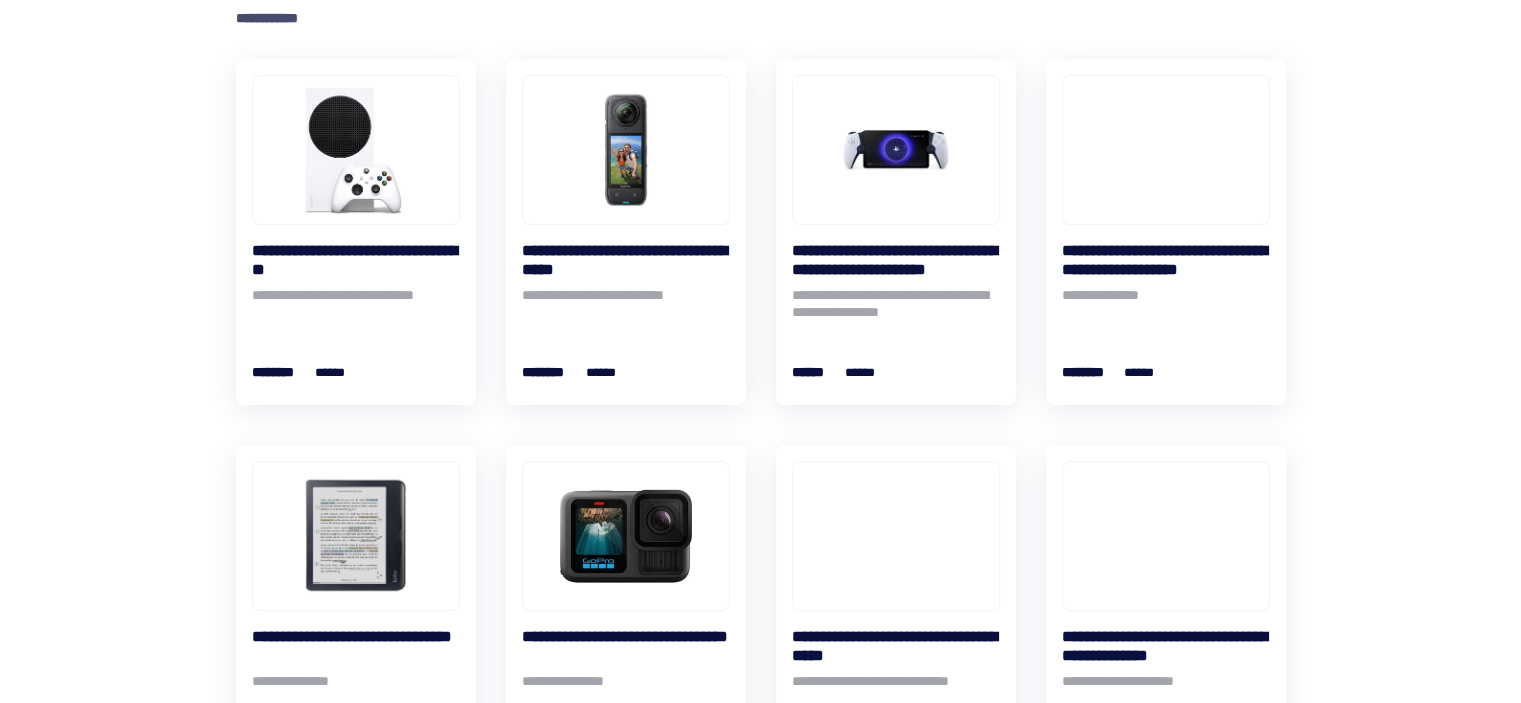 scroll, scrollTop: 400, scrollLeft: 0, axis: vertical 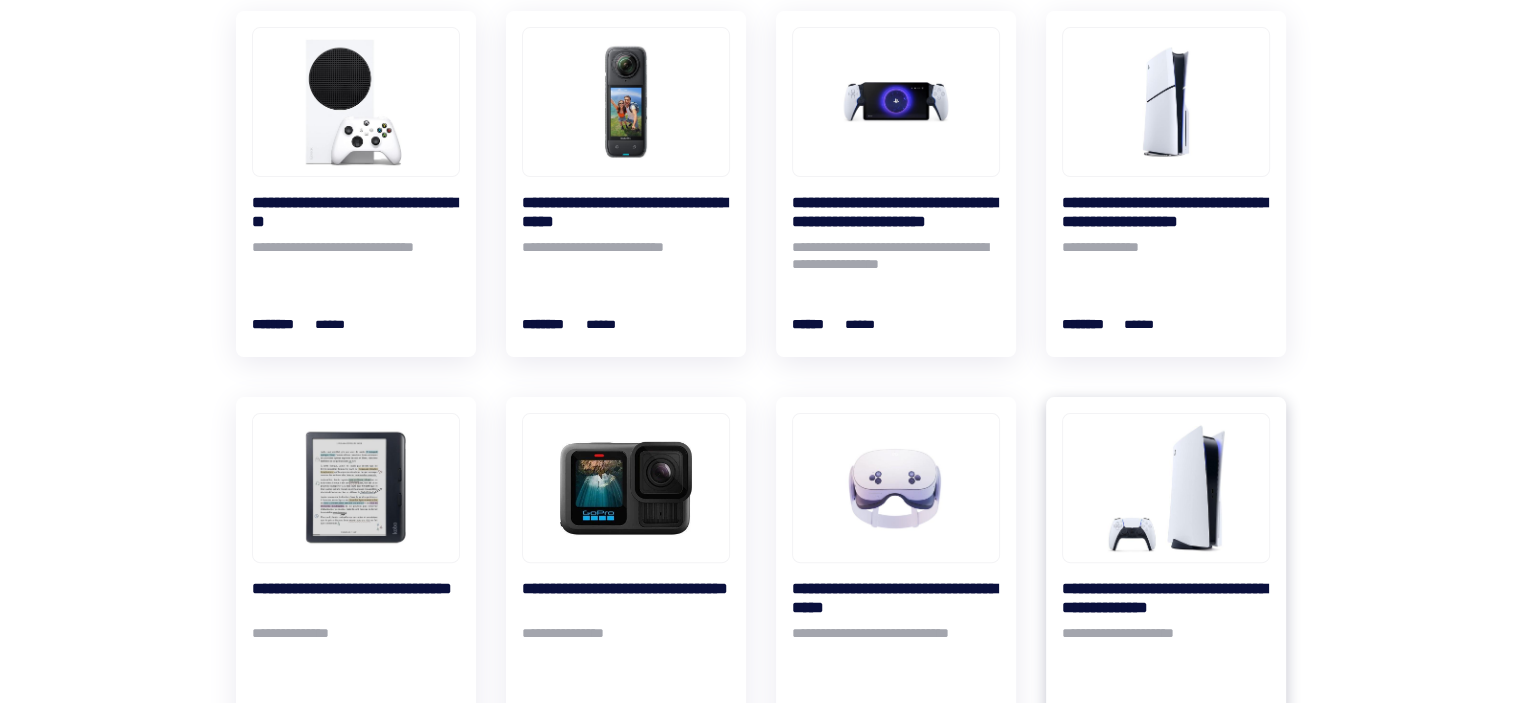 click at bounding box center (1166, 488) 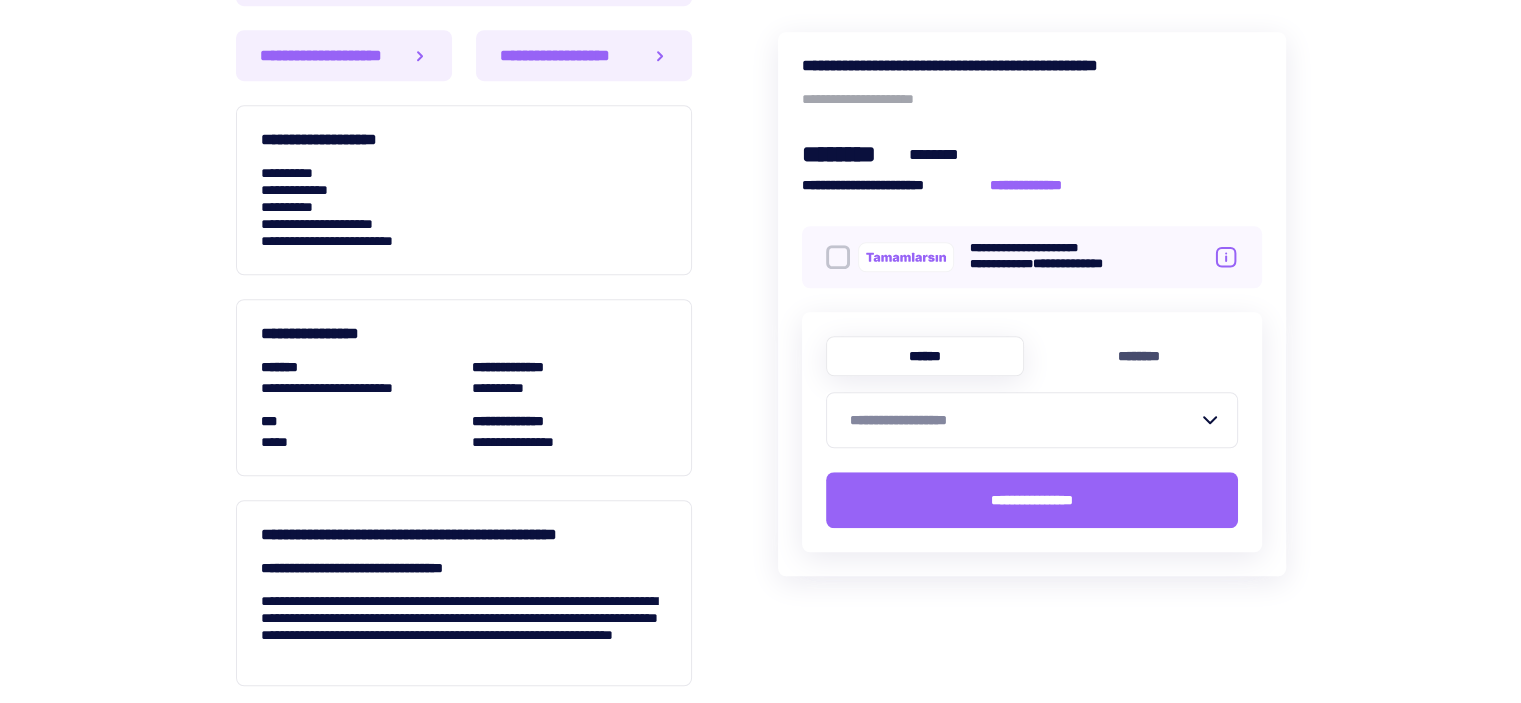 scroll, scrollTop: 1700, scrollLeft: 0, axis: vertical 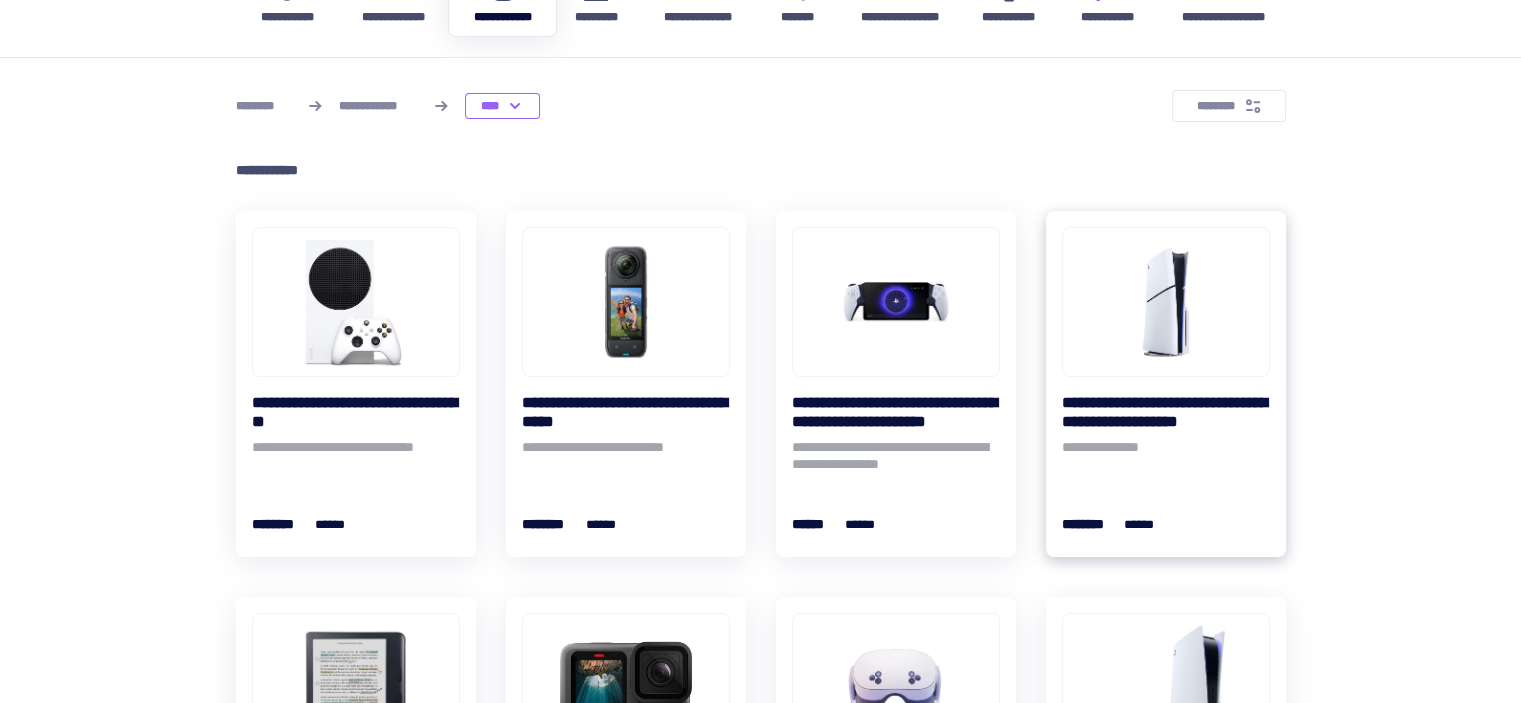 click at bounding box center [1166, 302] 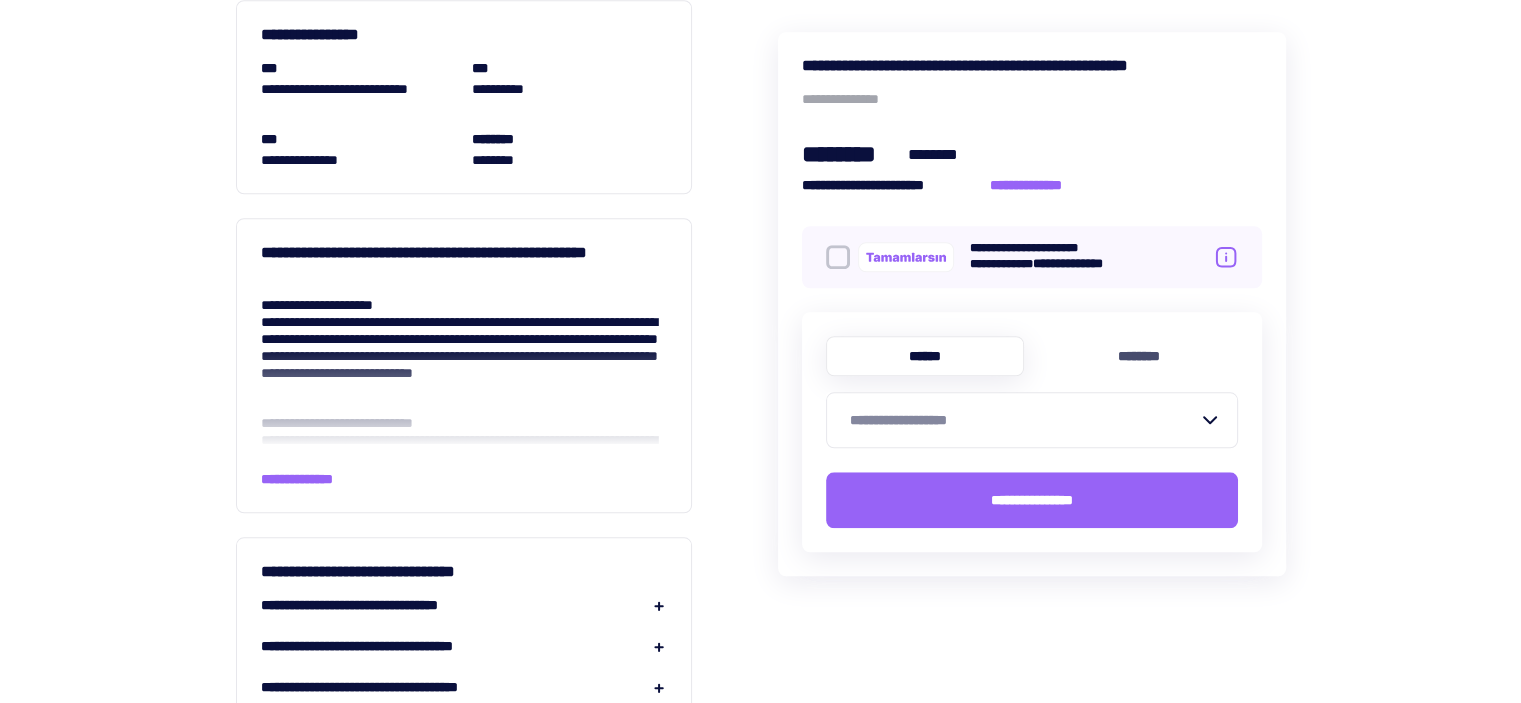 scroll, scrollTop: 1800, scrollLeft: 0, axis: vertical 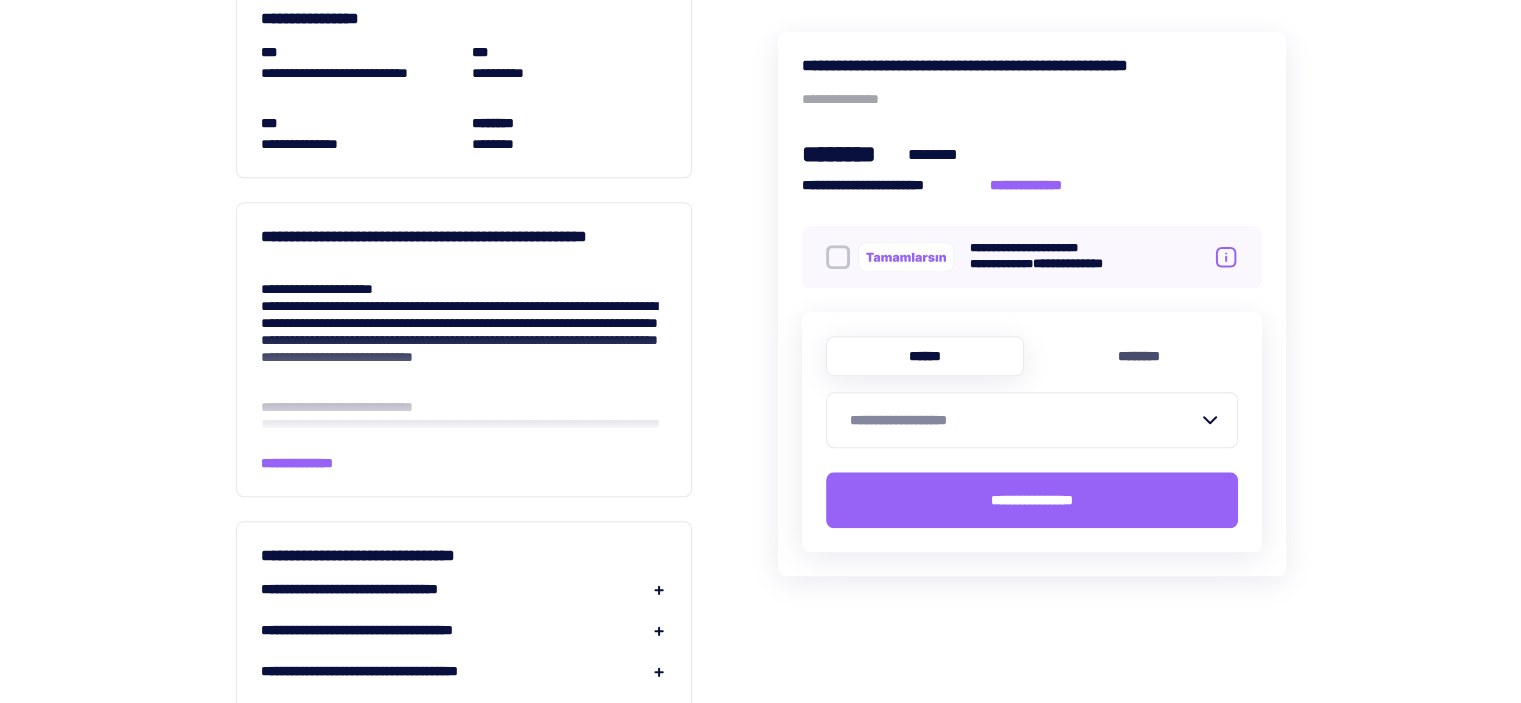 click on "[PHONE]" at bounding box center [1020, 420] 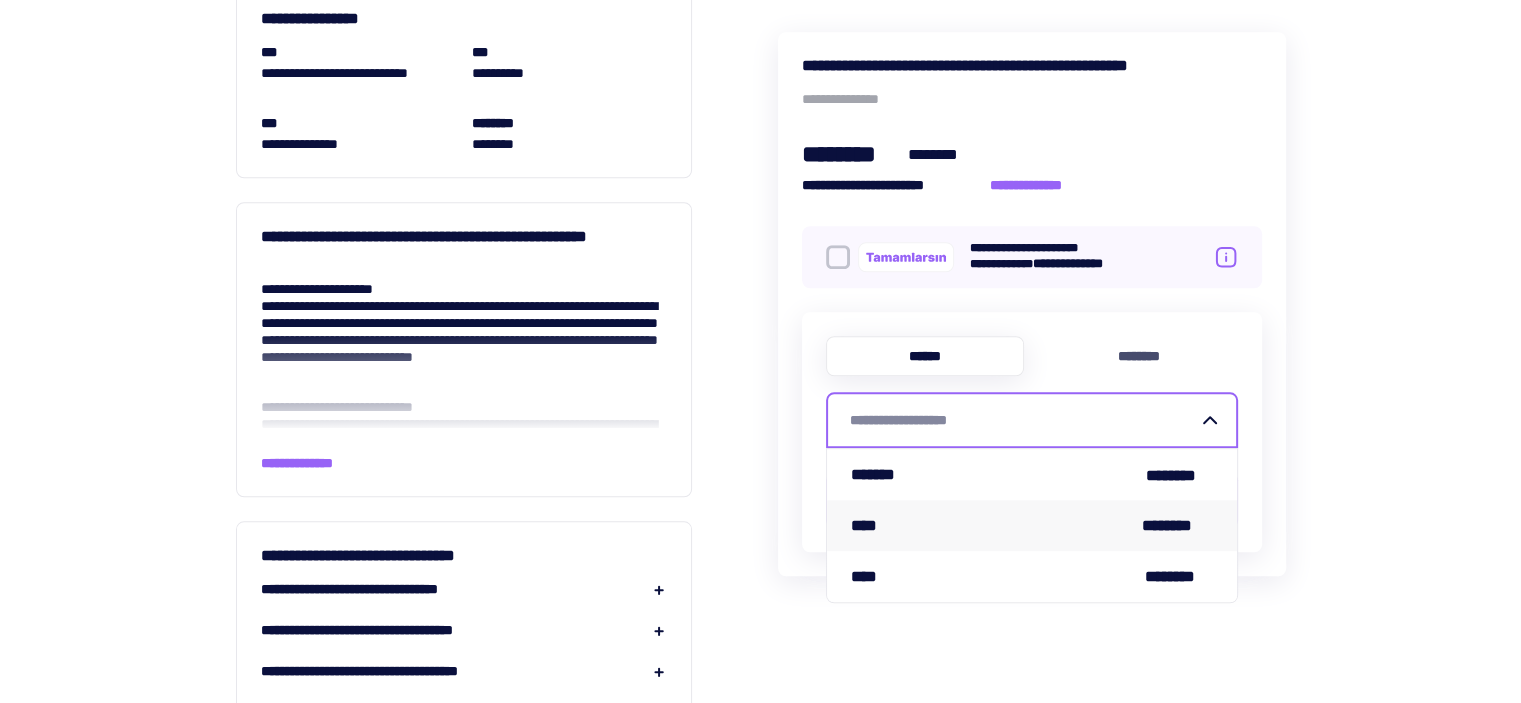 click on "[FIRST] [LAST]" at bounding box center [1032, 525] 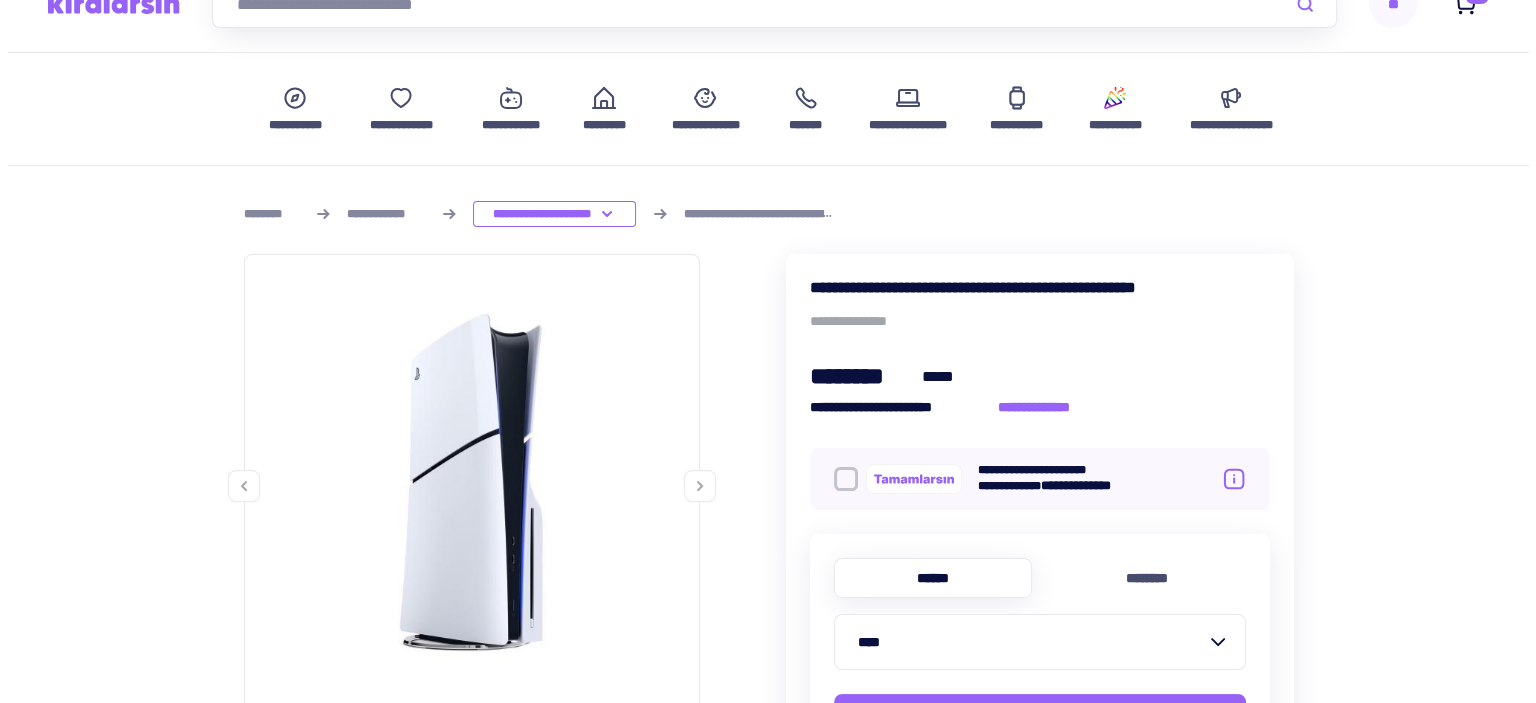 scroll, scrollTop: 200, scrollLeft: 0, axis: vertical 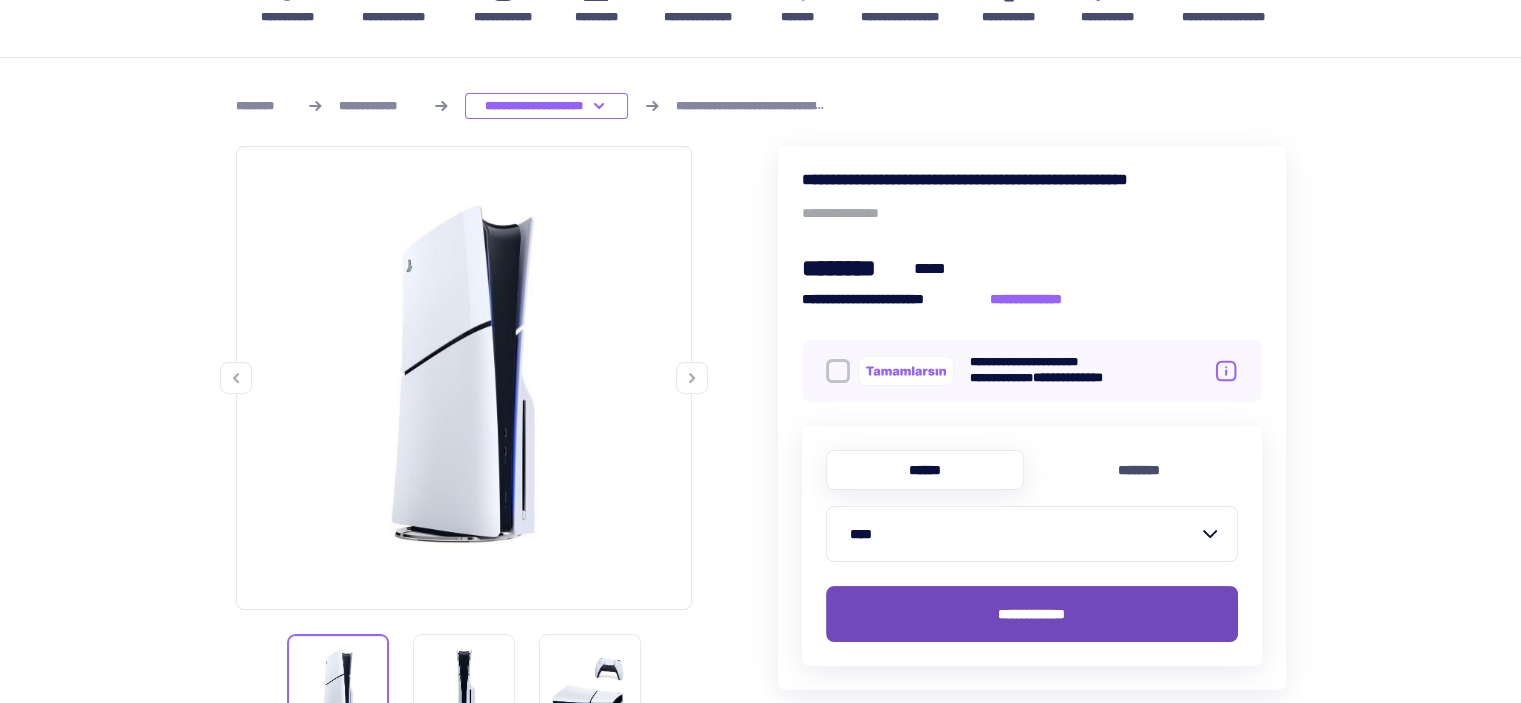 click on "[EMAIL]" at bounding box center (1032, 614) 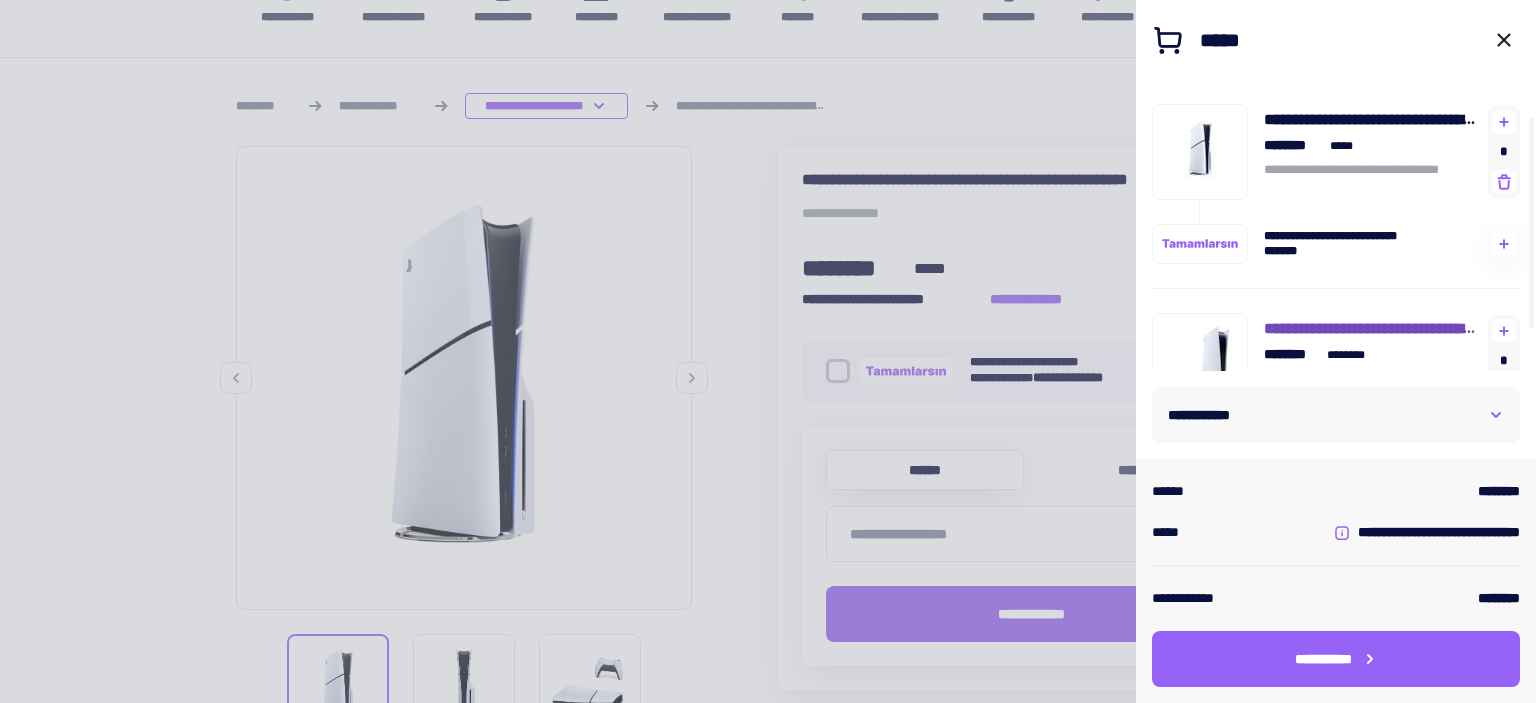 scroll, scrollTop: 0, scrollLeft: 0, axis: both 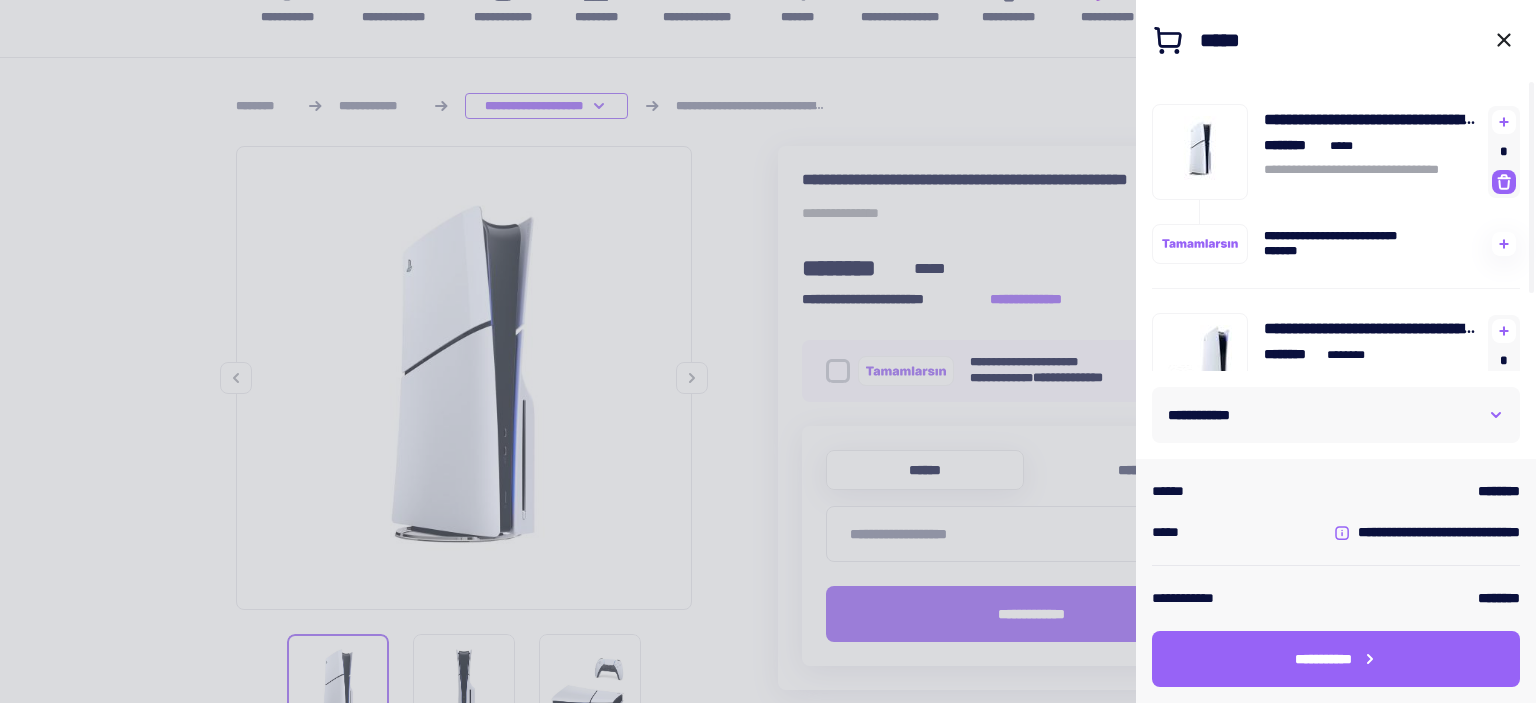 click at bounding box center [1504, 122] 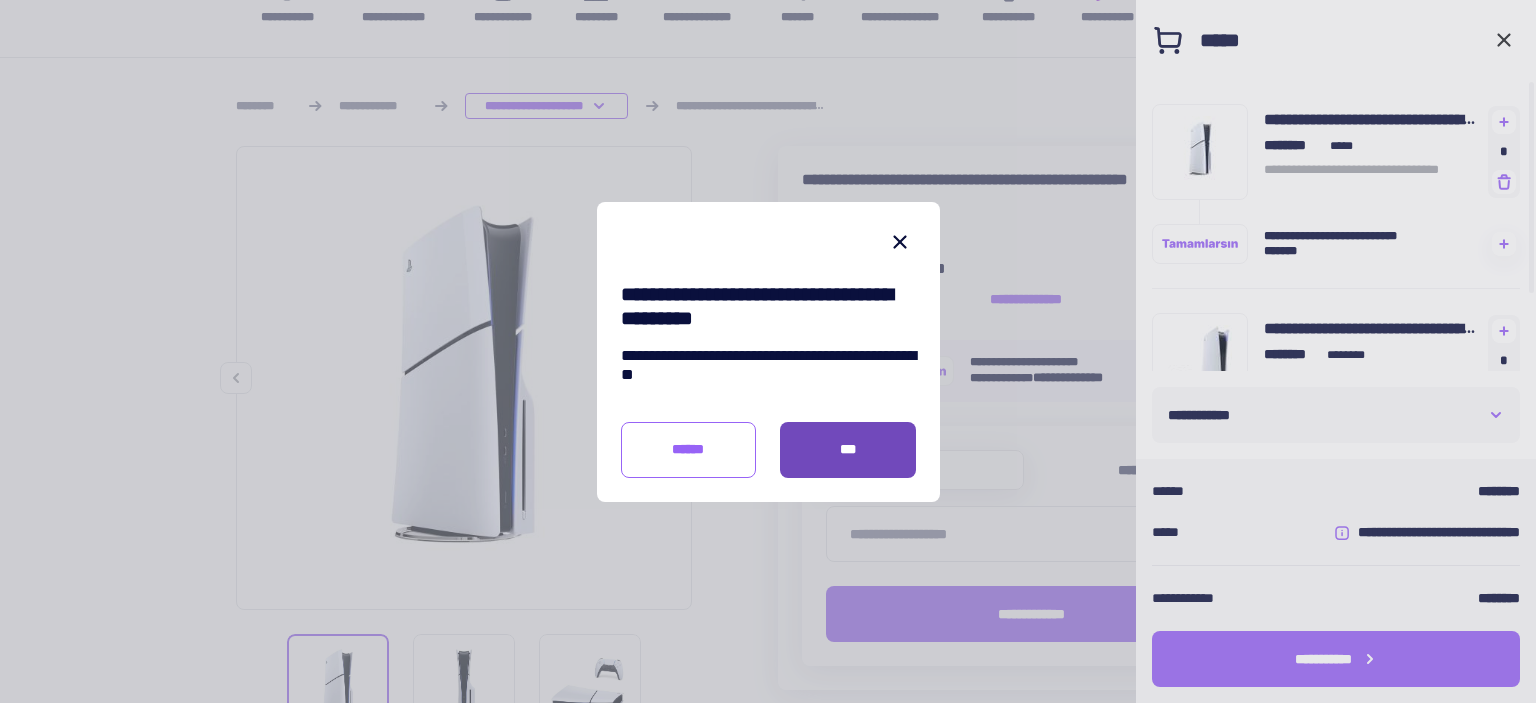 click on "[PHONE]" at bounding box center [848, 450] 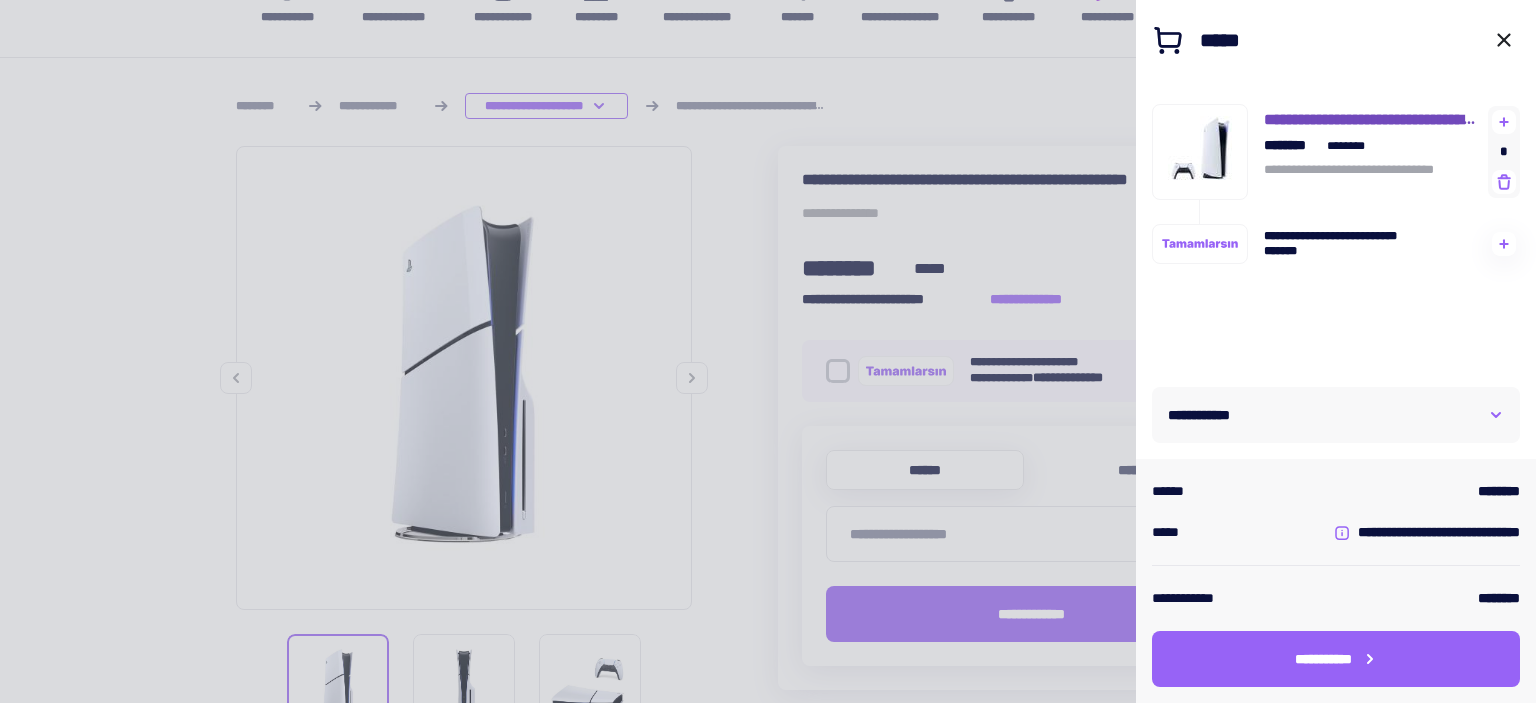 click at bounding box center [1200, 148] 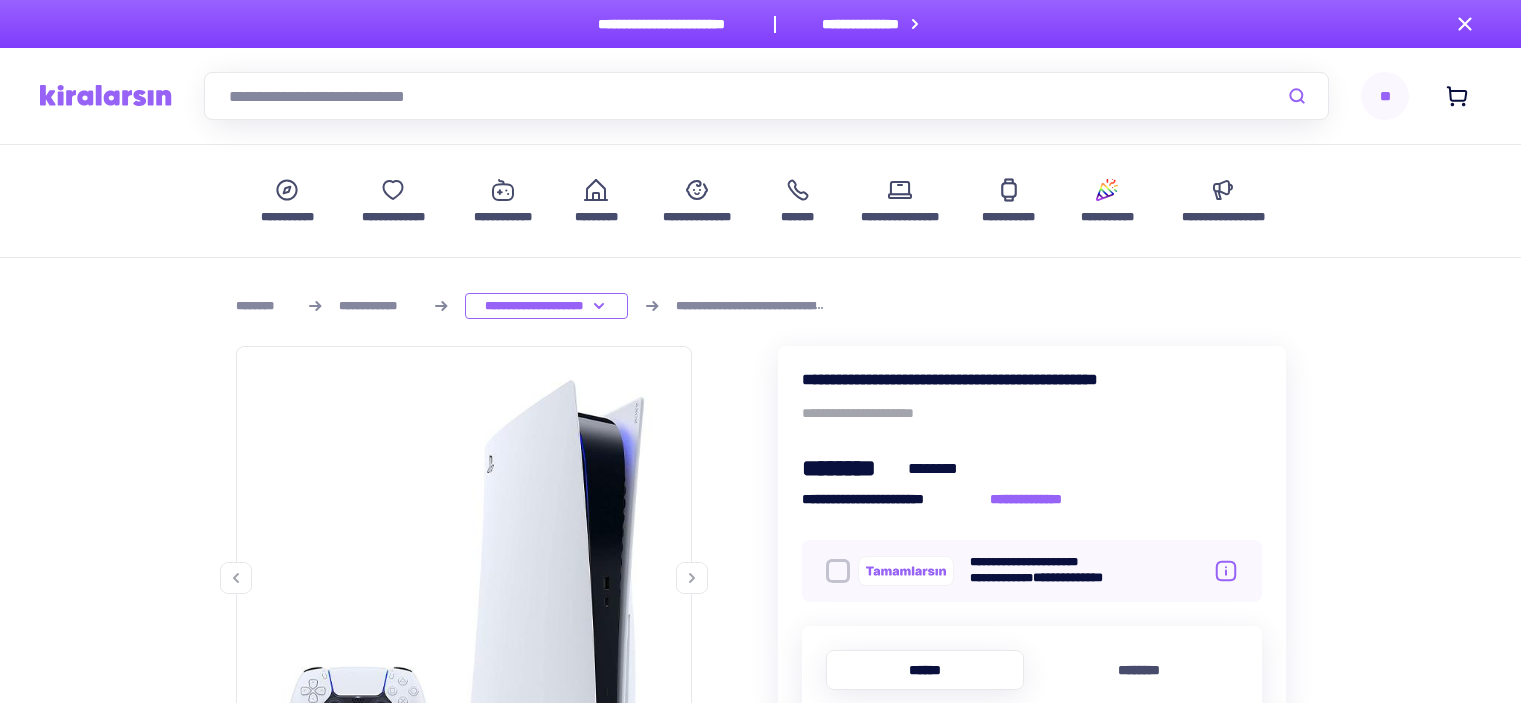 scroll, scrollTop: 0, scrollLeft: 0, axis: both 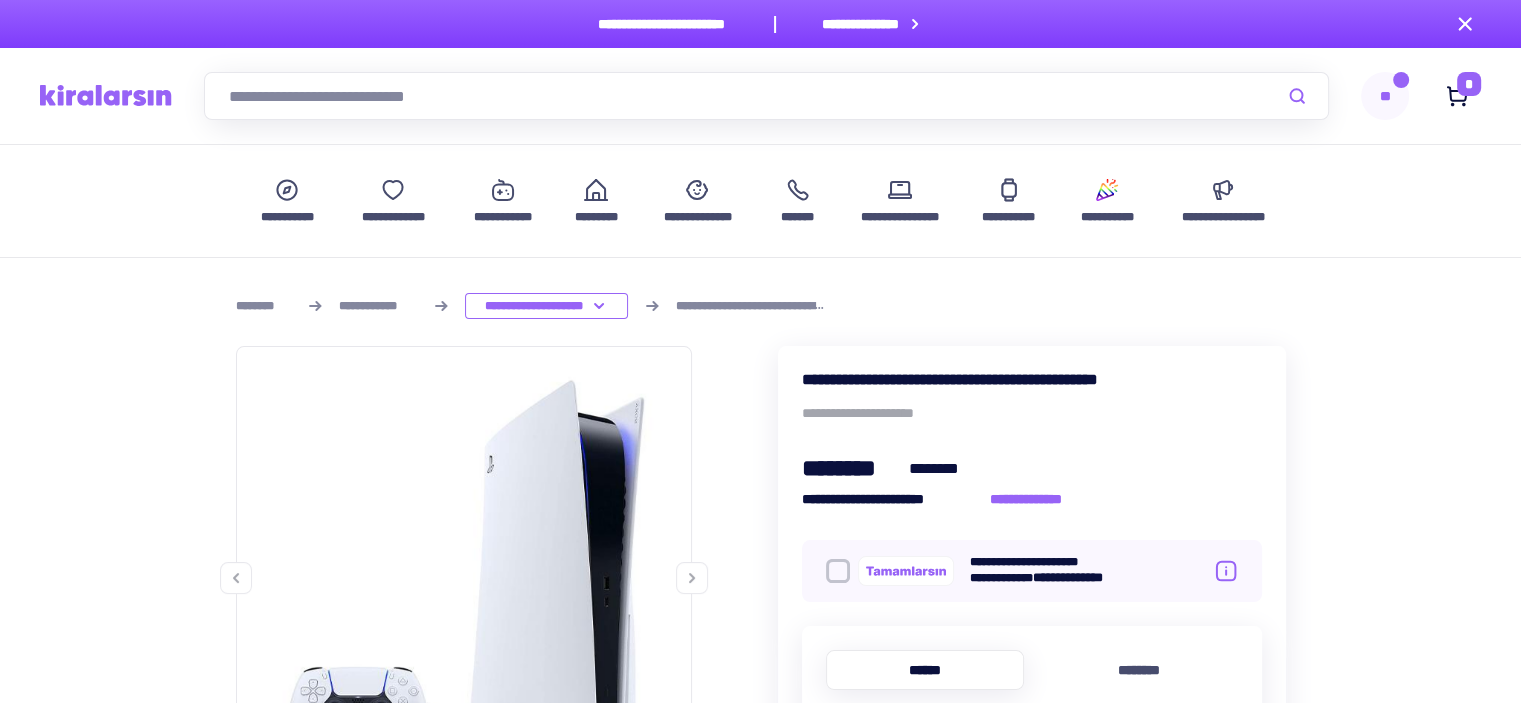 click on "**********" at bounding box center [760, 1372] 